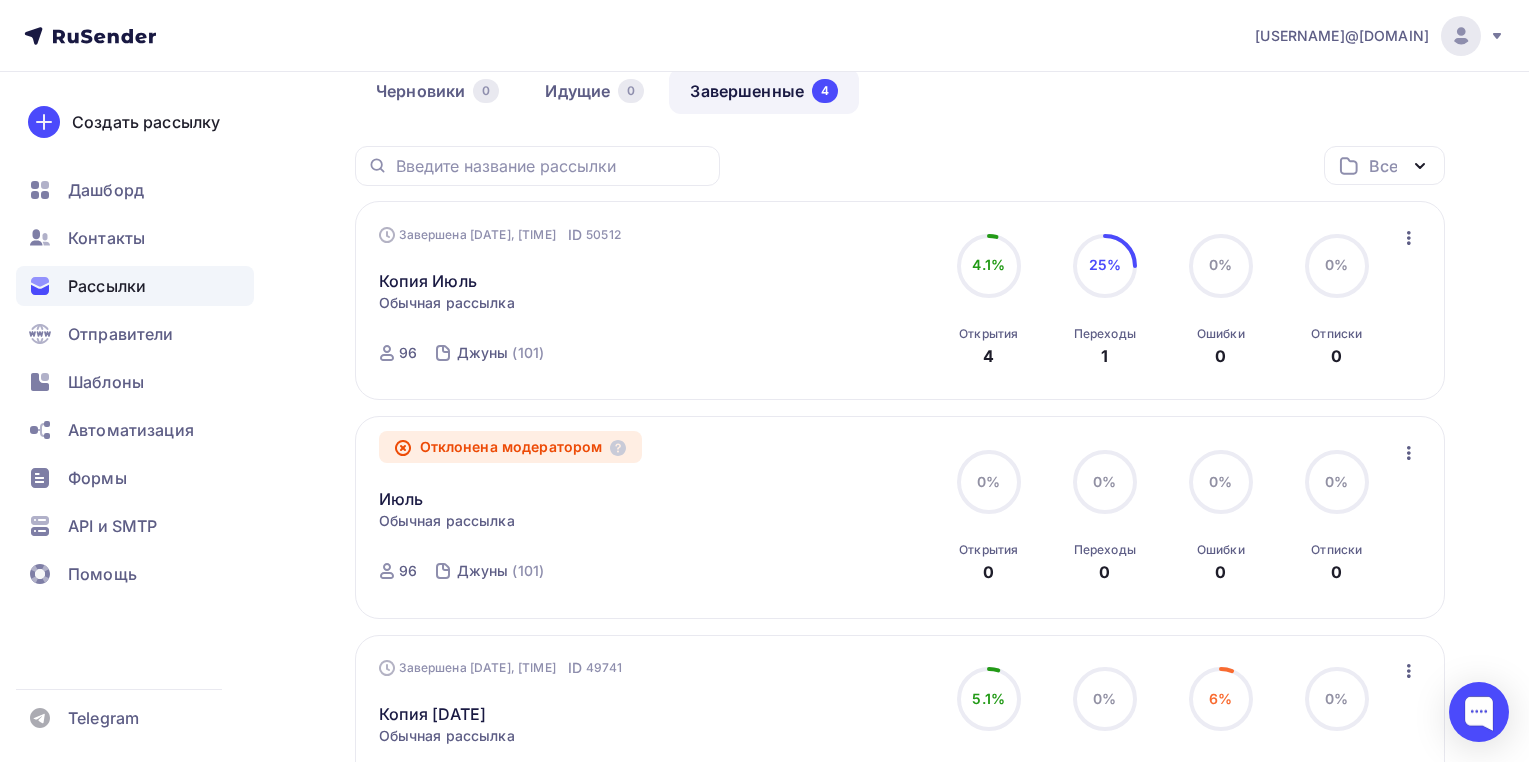 scroll, scrollTop: 97, scrollLeft: 0, axis: vertical 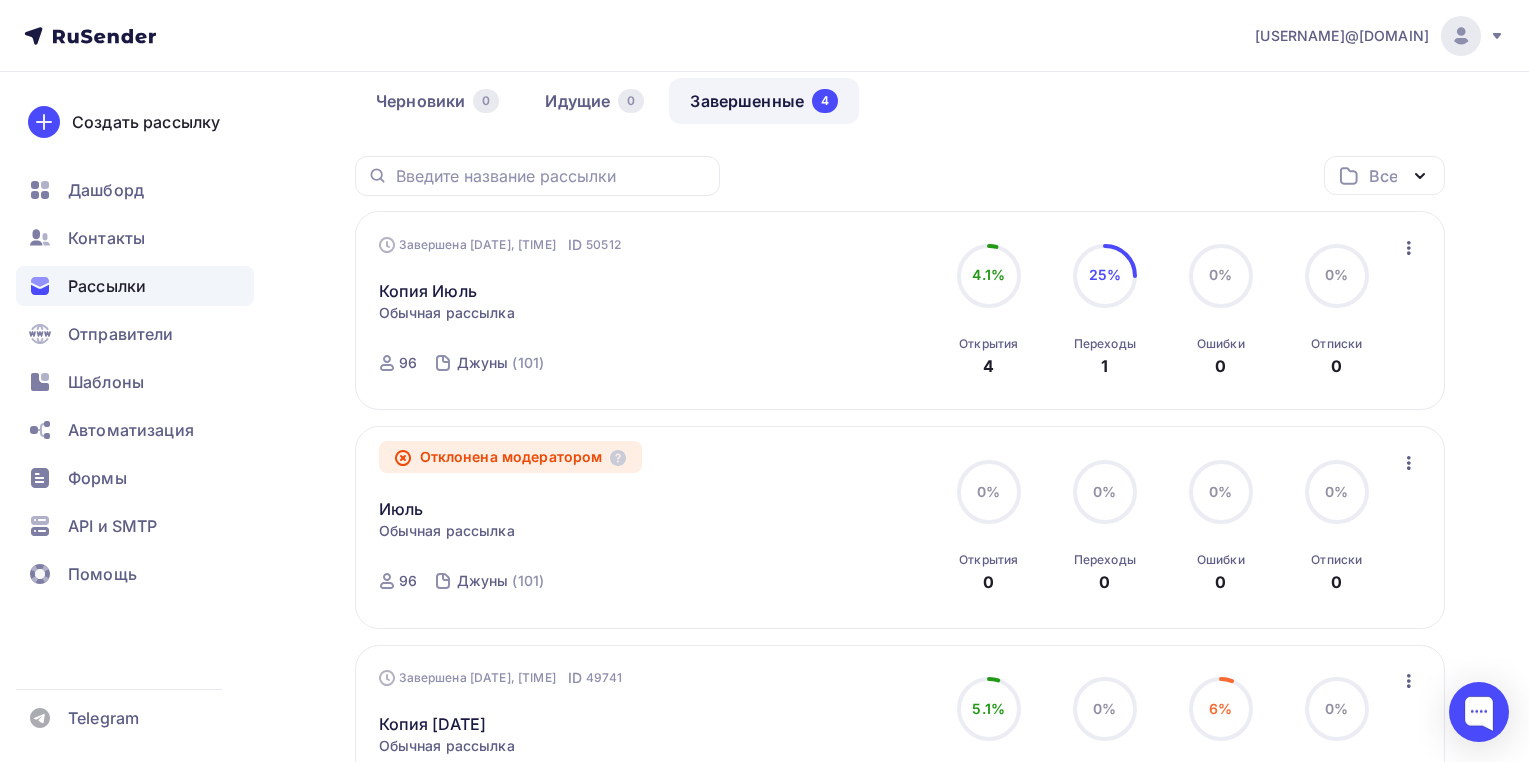 click at bounding box center (1409, 248) 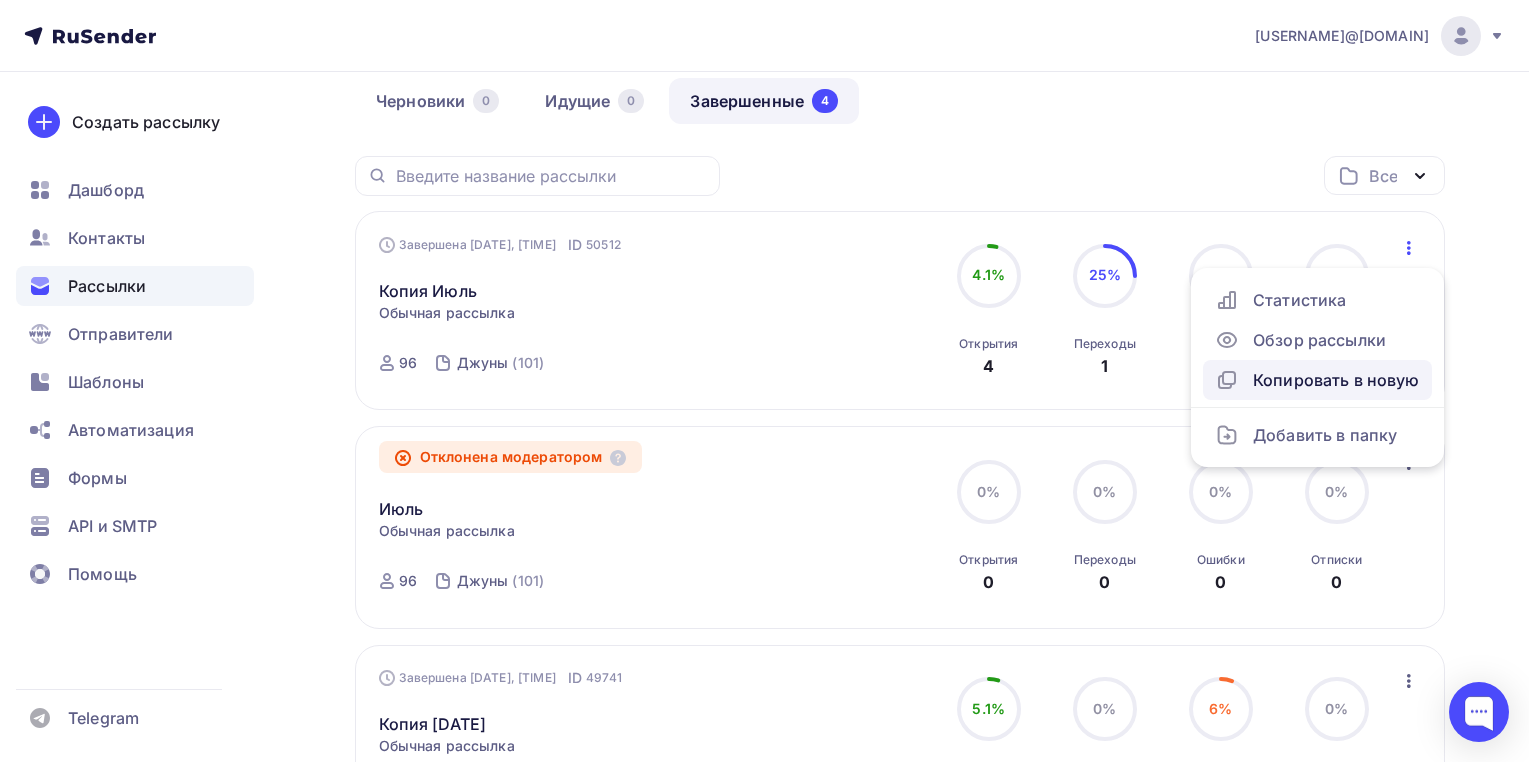 click on "Копировать в новую" at bounding box center [1317, 380] 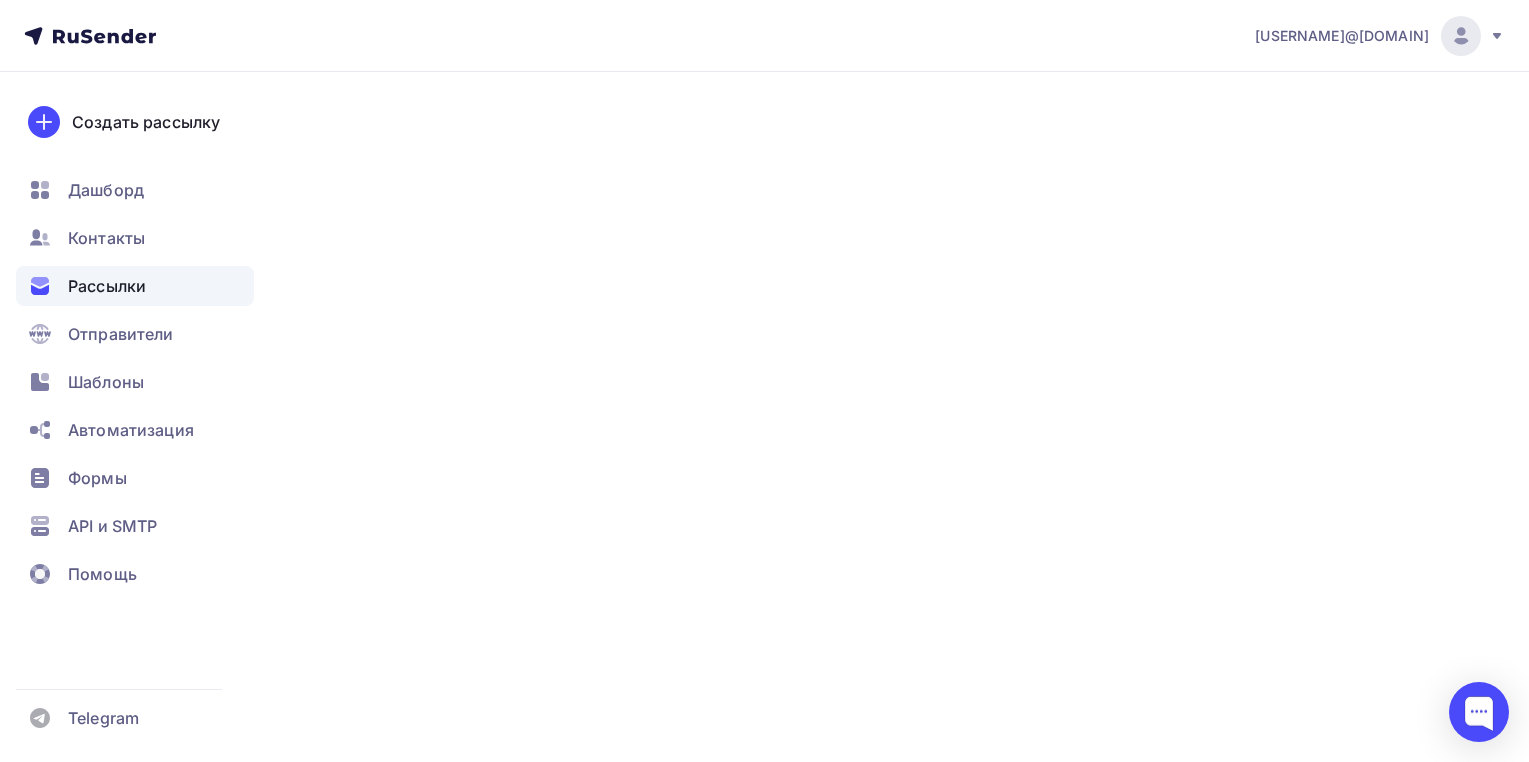 scroll, scrollTop: 0, scrollLeft: 0, axis: both 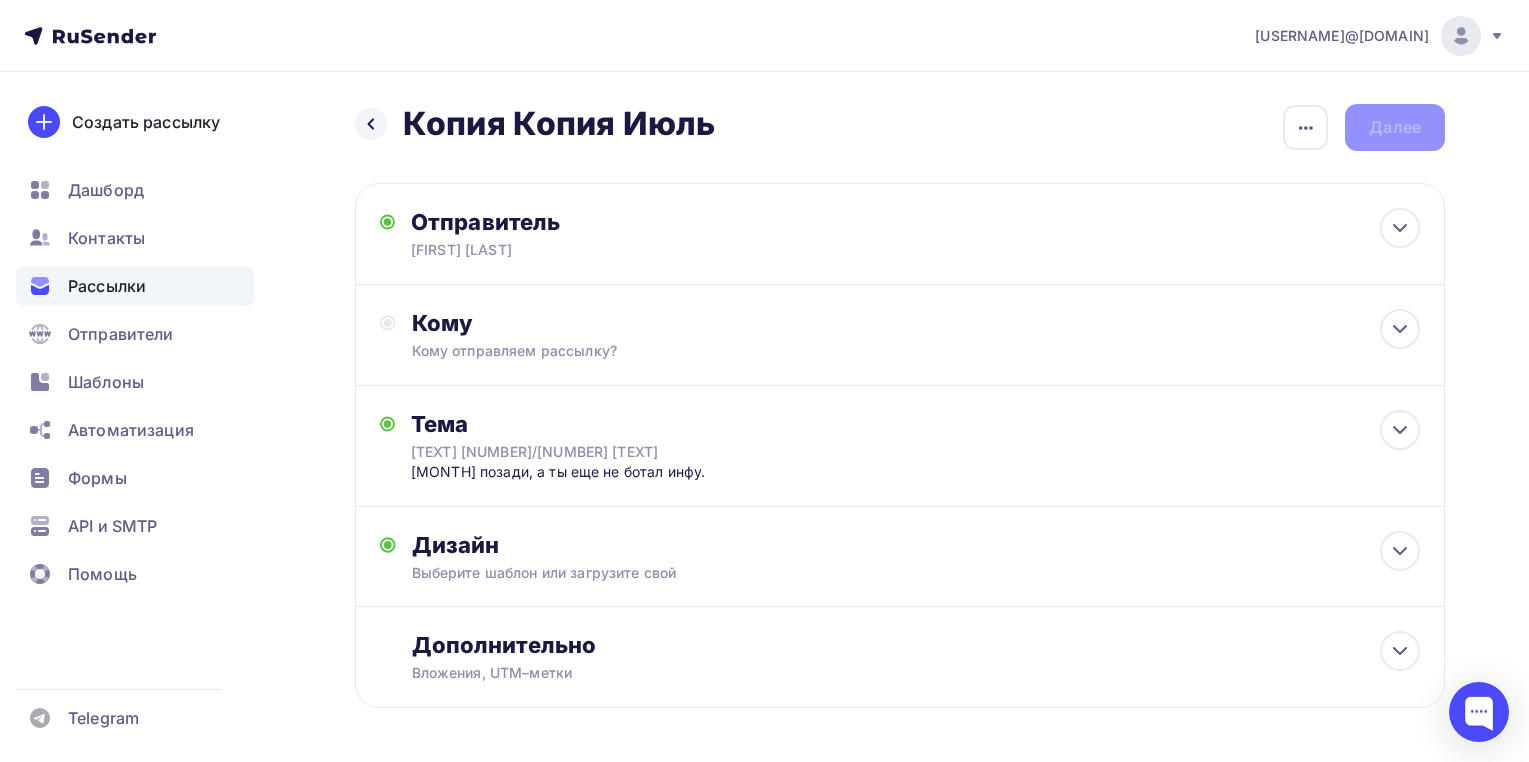 click on "Рассылки" at bounding box center [107, 286] 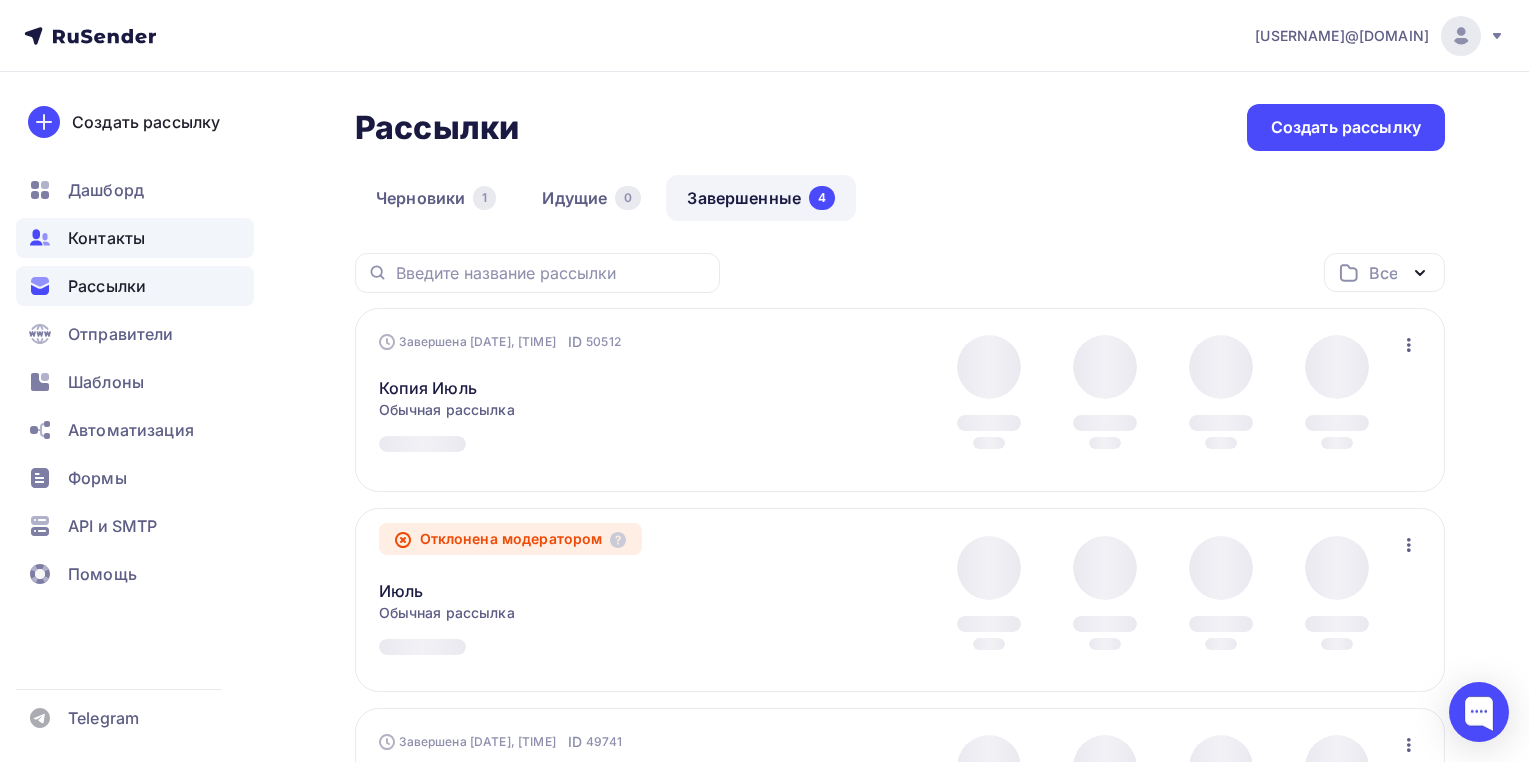click on "Контакты" at bounding box center [106, 238] 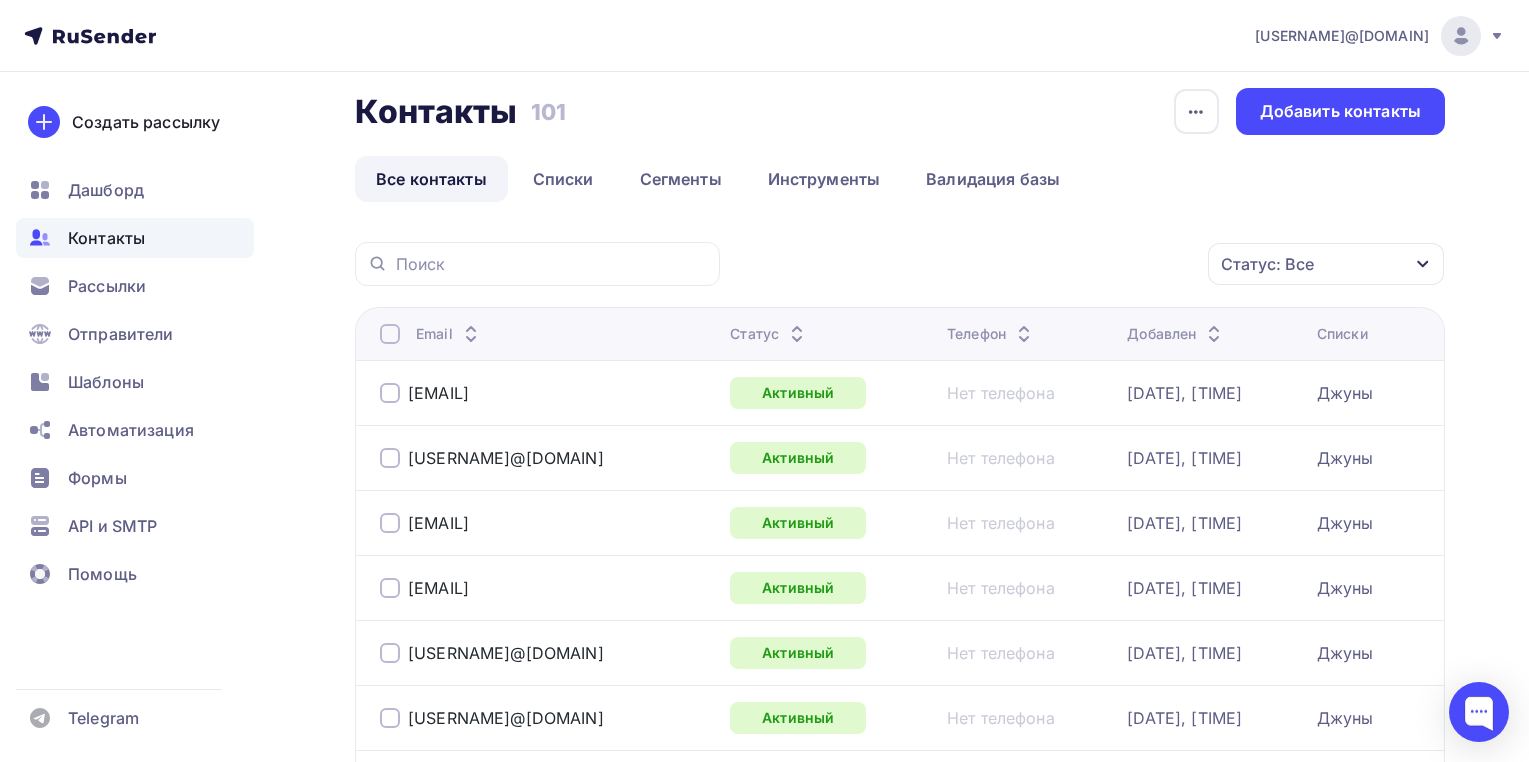 scroll, scrollTop: 0, scrollLeft: 0, axis: both 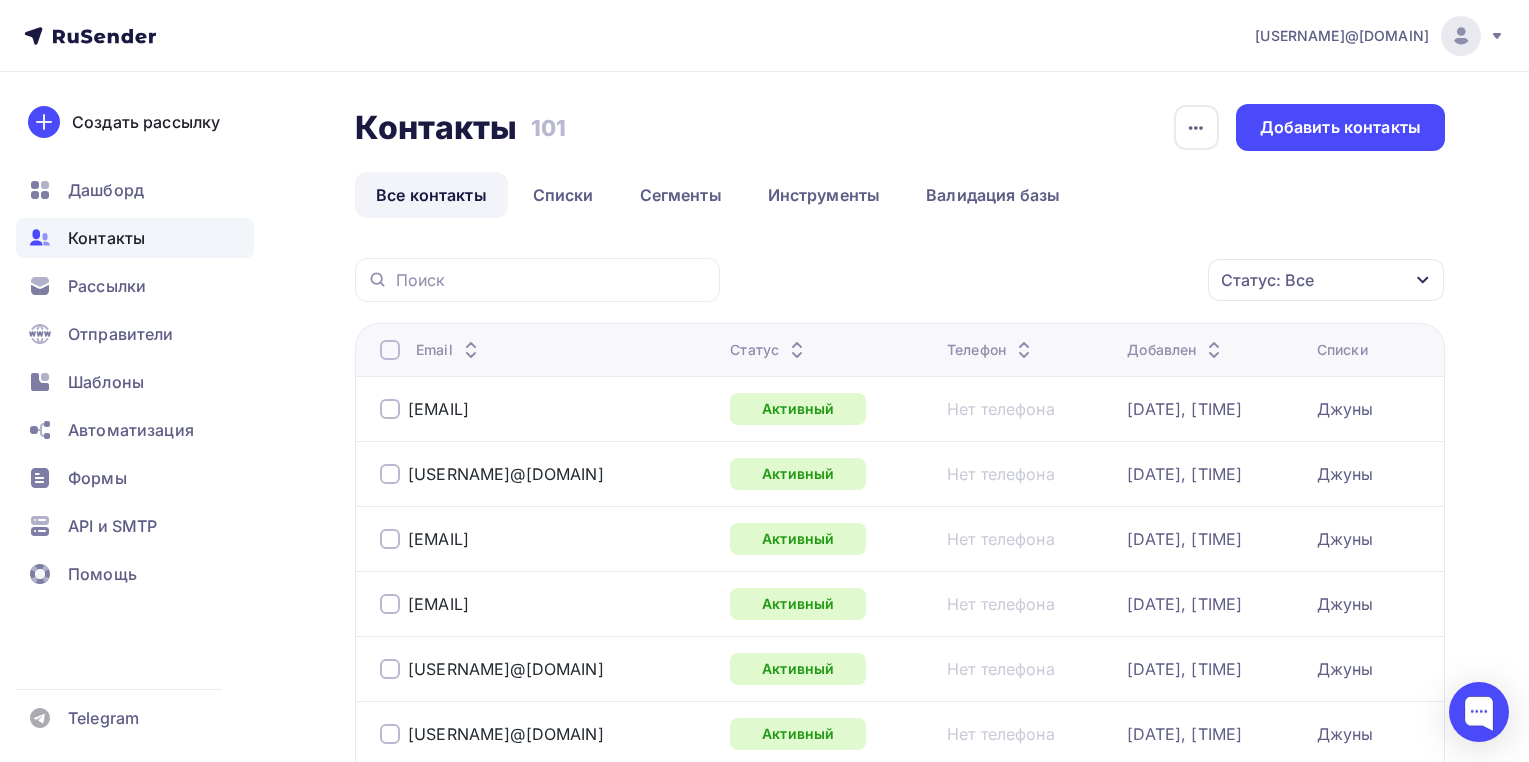 click on "Контакты   Контакты
101
101
История импорта
Добавить контакты
Все контакты
Списки
Сегменты
Инструменты
Валидация базы
Все контакты
Списки
Сегменты
Инструменты
Валидация базы
Статус: Все
Статус
Новый
Активный
Не существует
Переполнен
Недоступен
Отписан
Жалоба" at bounding box center (764, 1951) 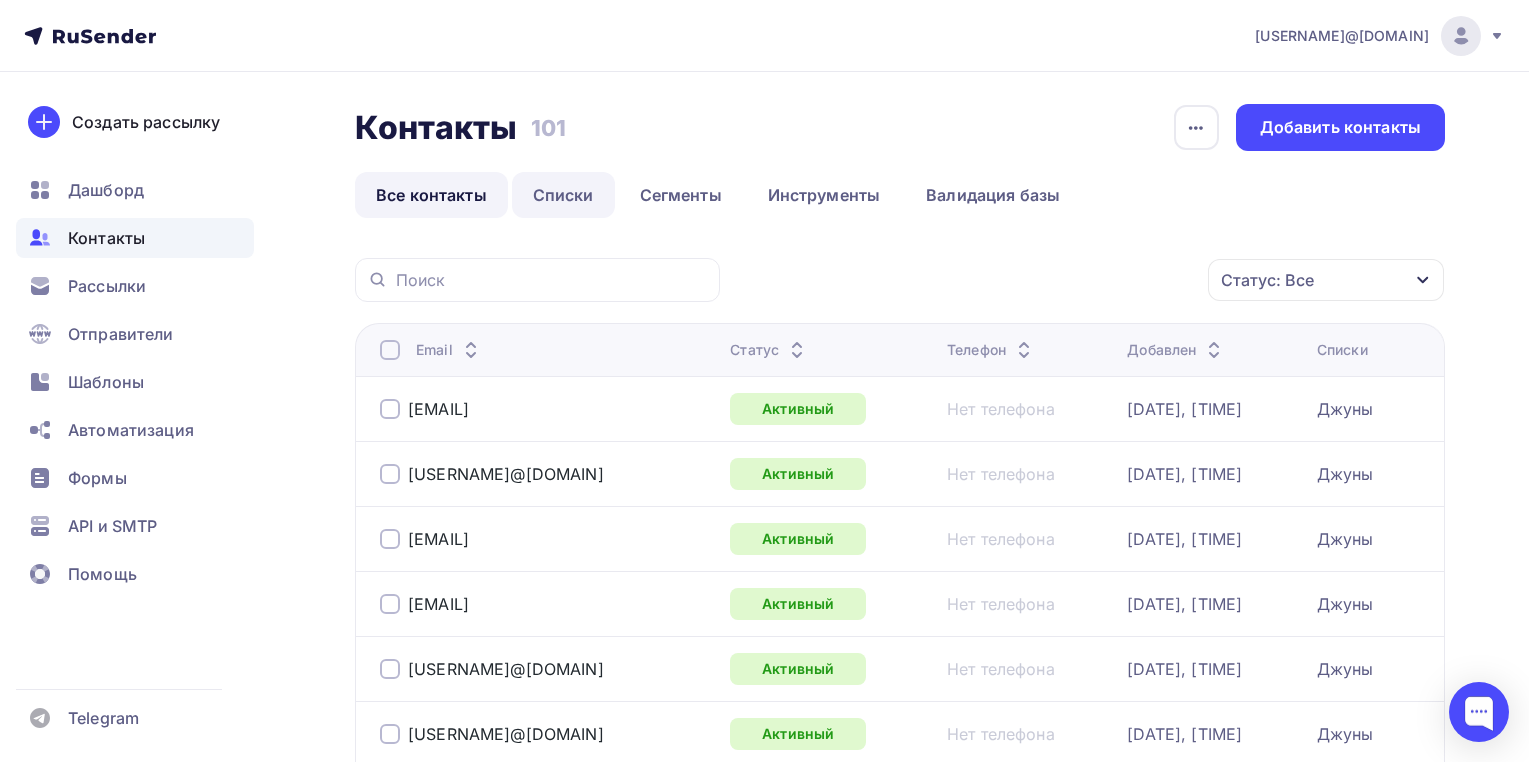 click on "Списки" at bounding box center [563, 195] 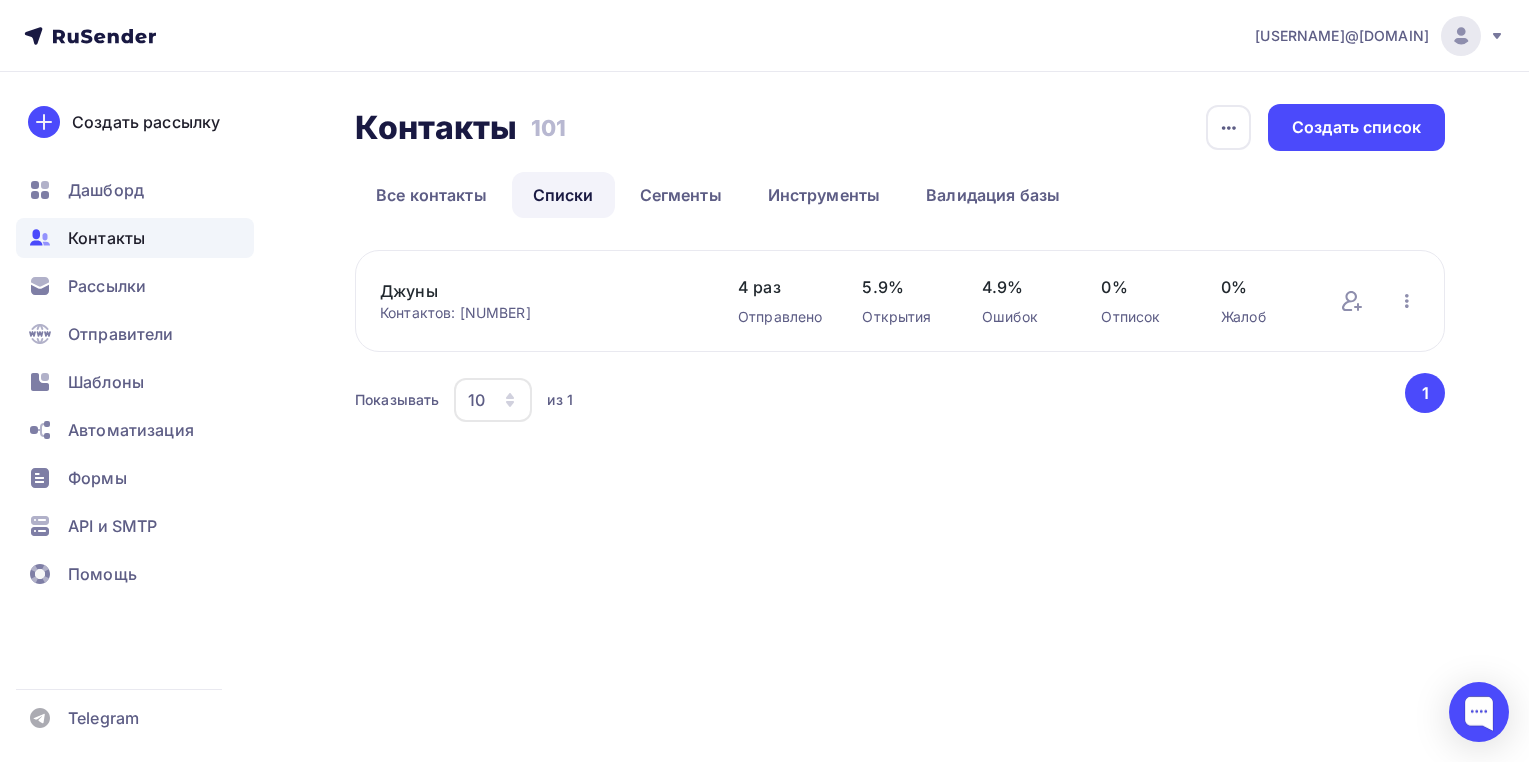 click on "Контактов: [NUMBER]
Добавить контакты
Переименовать список
Скачать список
Отписать адреса
Удалить    [NUMBER] раз    Отправлено    [PERCENTAGE]%    Открытия    [PERCENTAGE]%    Ошибок    [PERCENTAGE]%    Отписок    [PERCENTAGE]%    Жалоб
Добавить контакты
Переименовать список
Скачать список
Отписать адреса
Удалить" at bounding box center (900, 301) 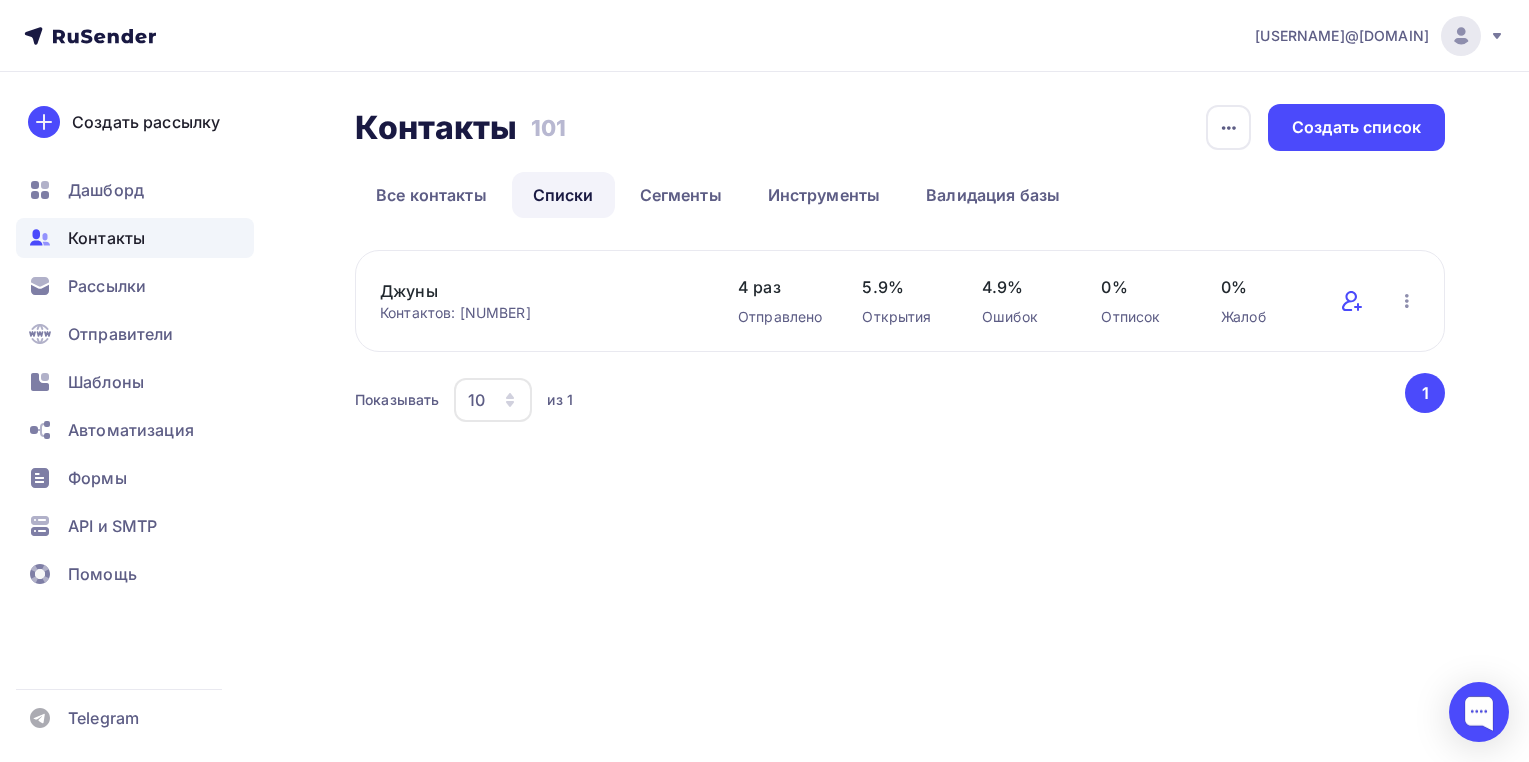 click at bounding box center (1349, 301) 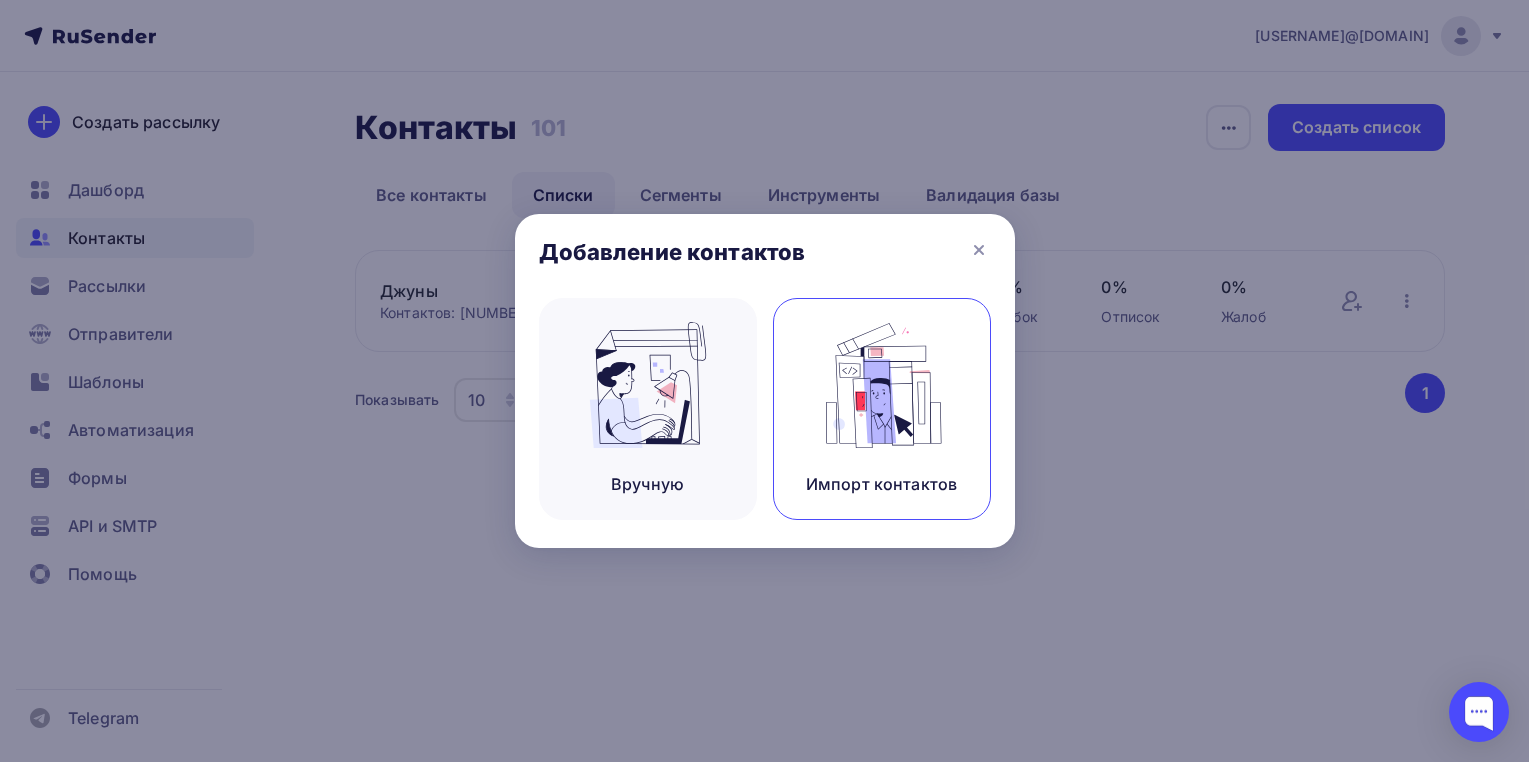 click at bounding box center (648, 385) 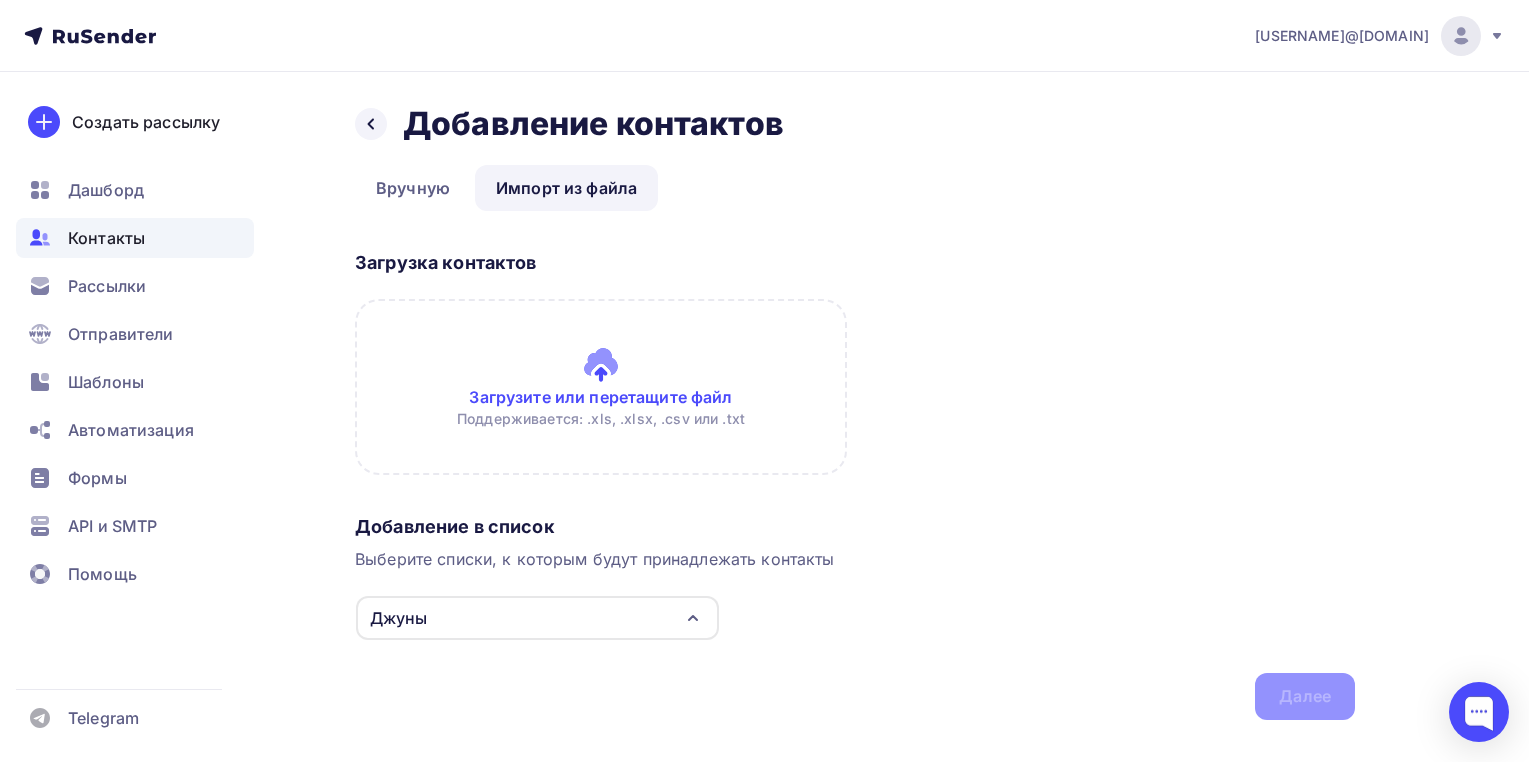 click on "Импорт из файла" at bounding box center [566, 188] 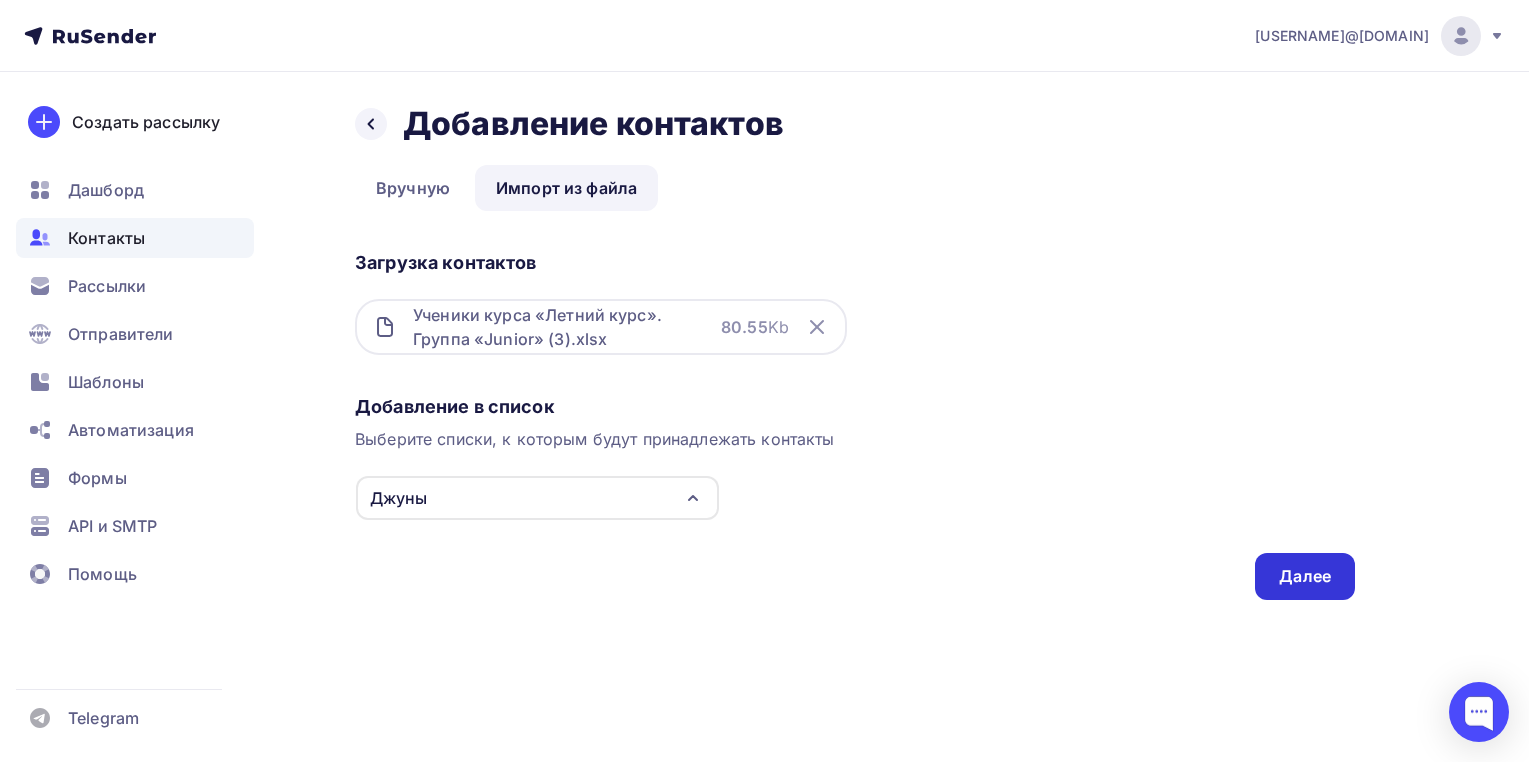 click on "Далее" at bounding box center [1305, 576] 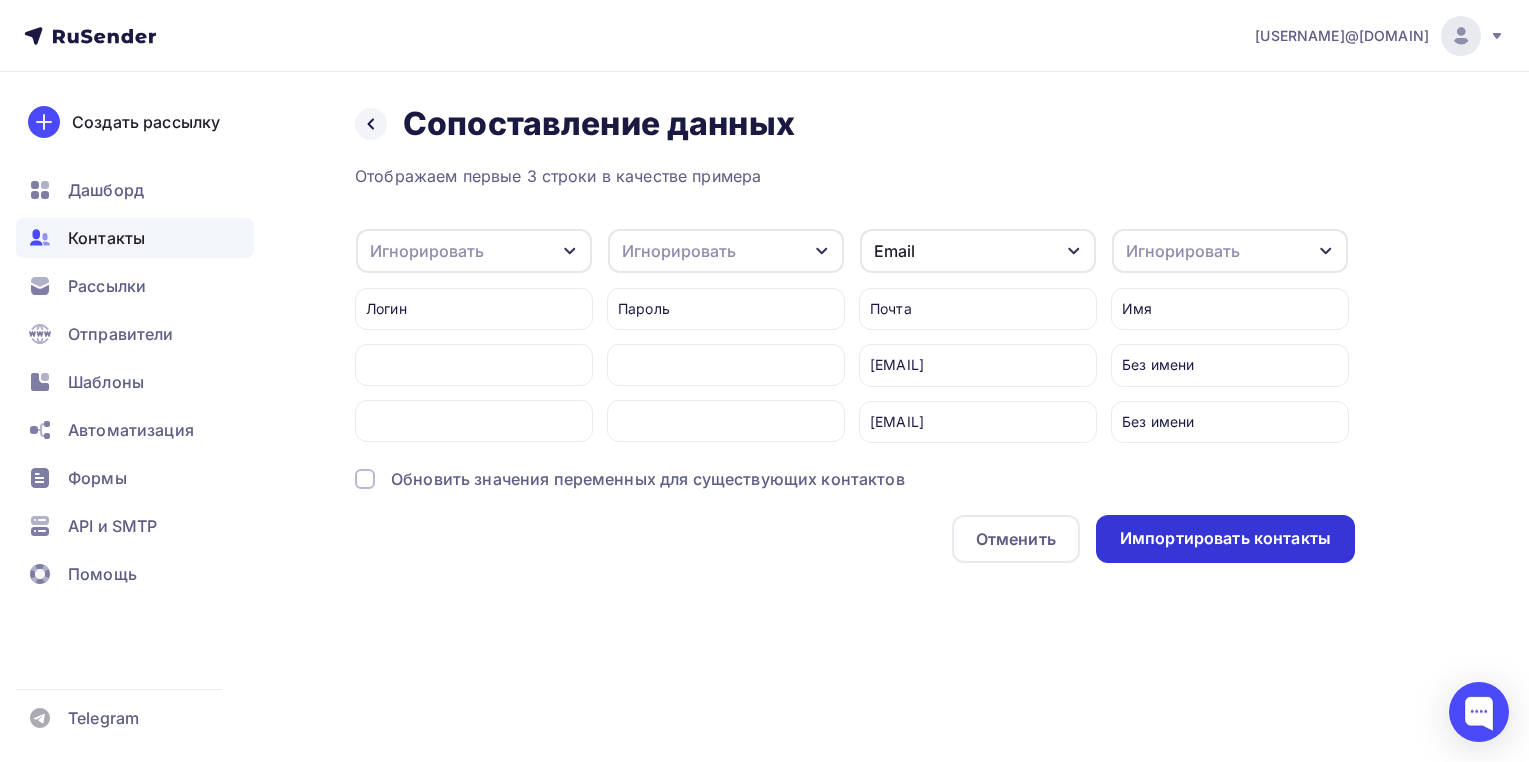 click on "Импортировать контакты" at bounding box center [1225, 539] 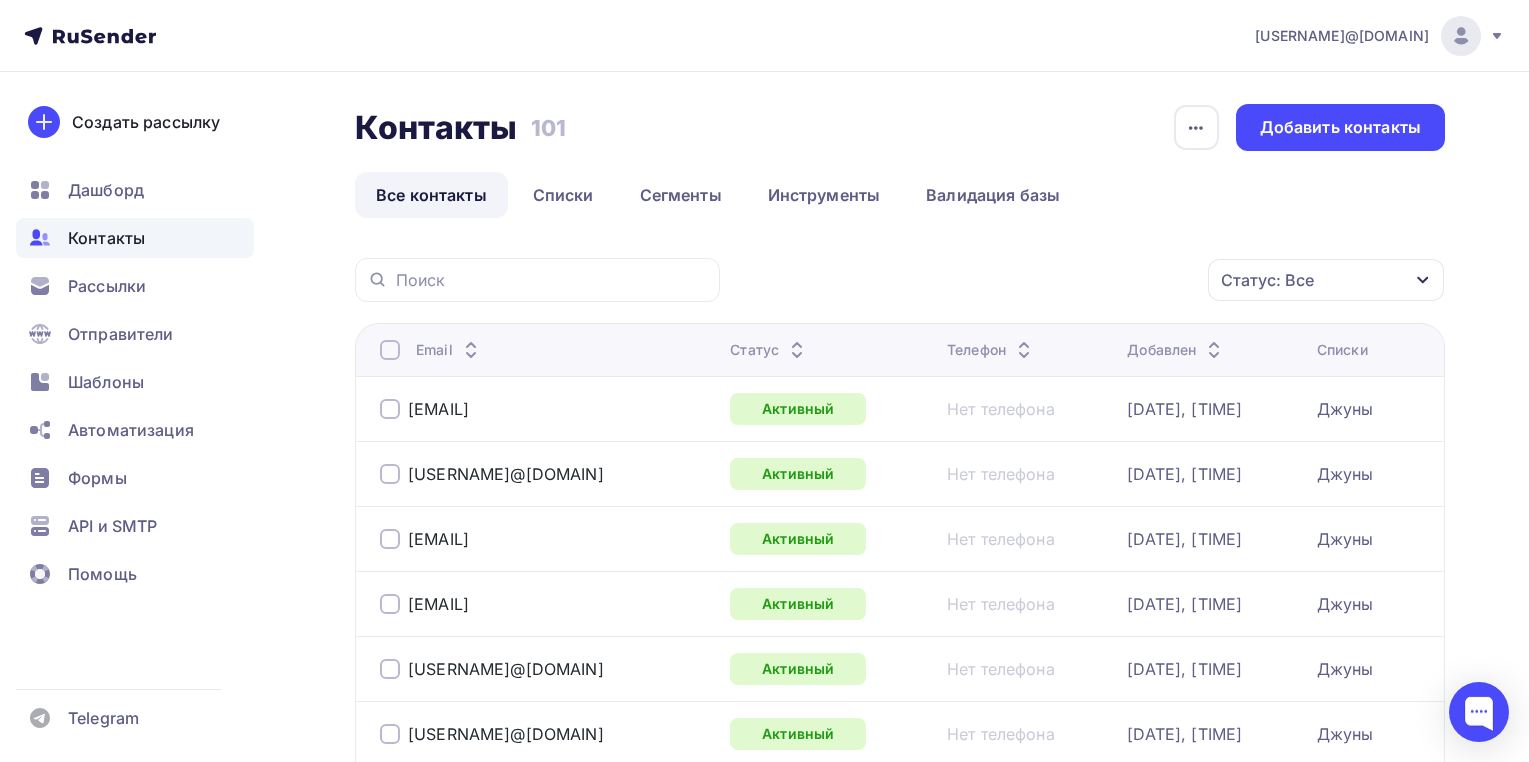 scroll, scrollTop: 145, scrollLeft: 0, axis: vertical 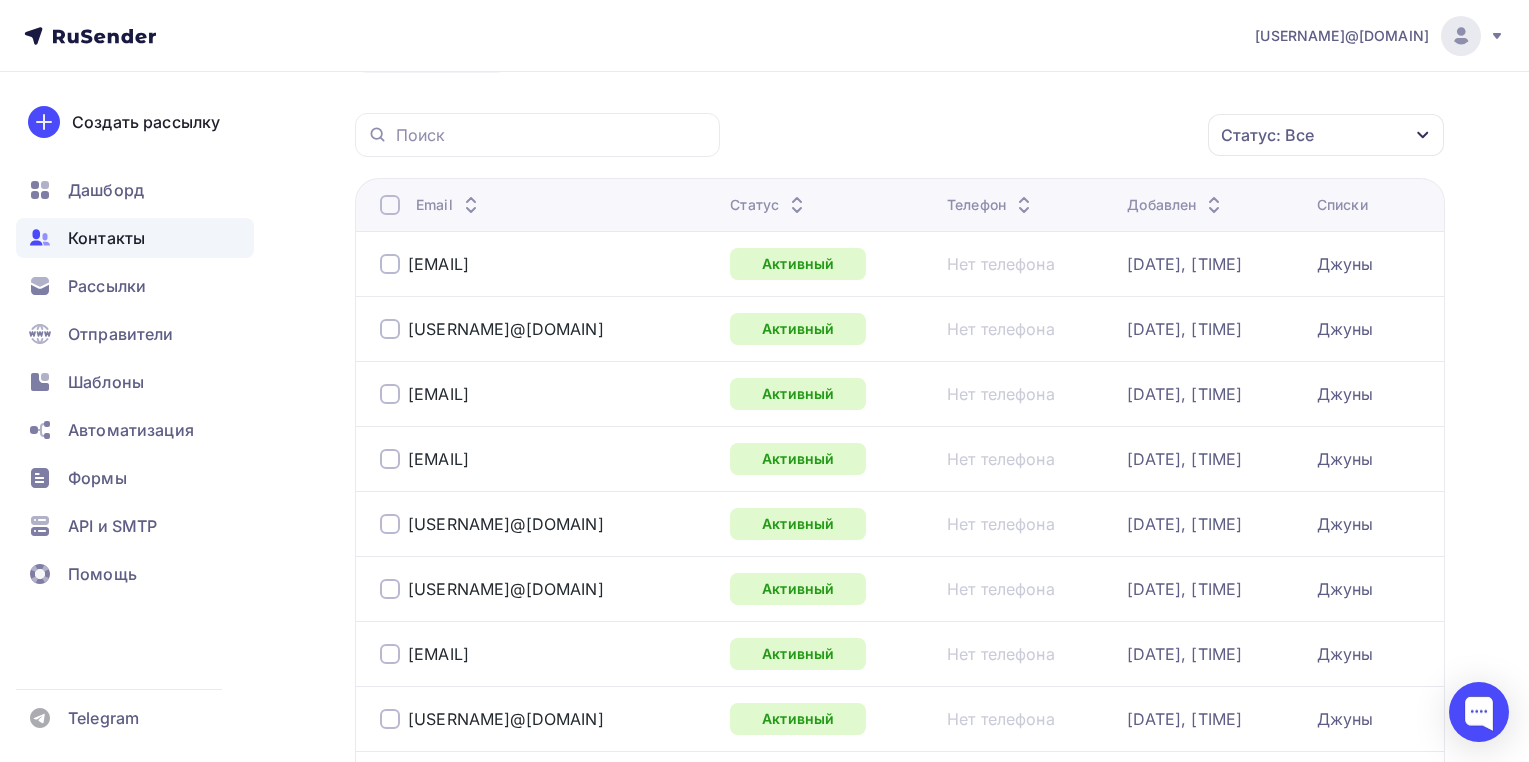 click on "Добавлен" at bounding box center (1214, 204) 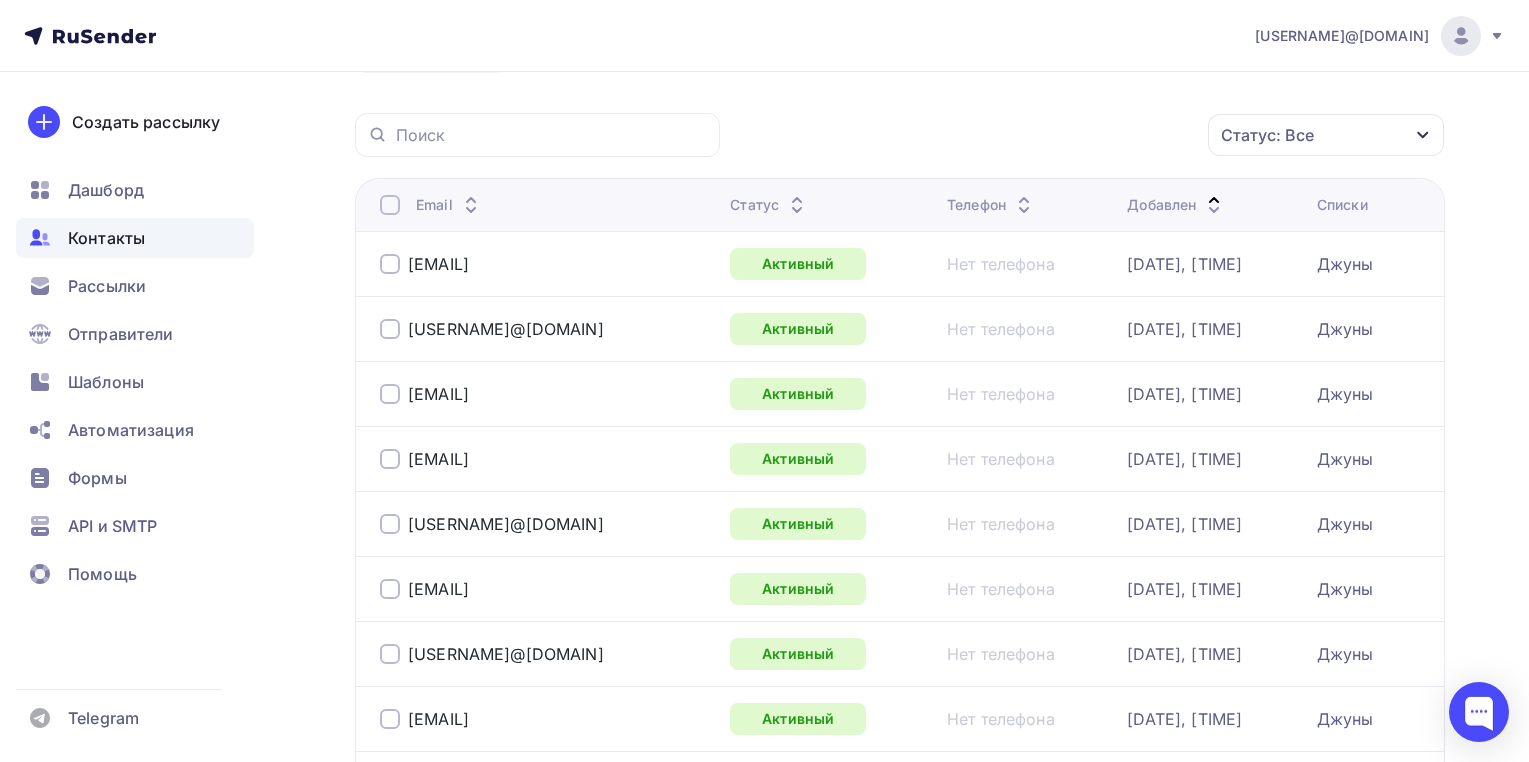 click on "Добавлен" at bounding box center (769, 205) 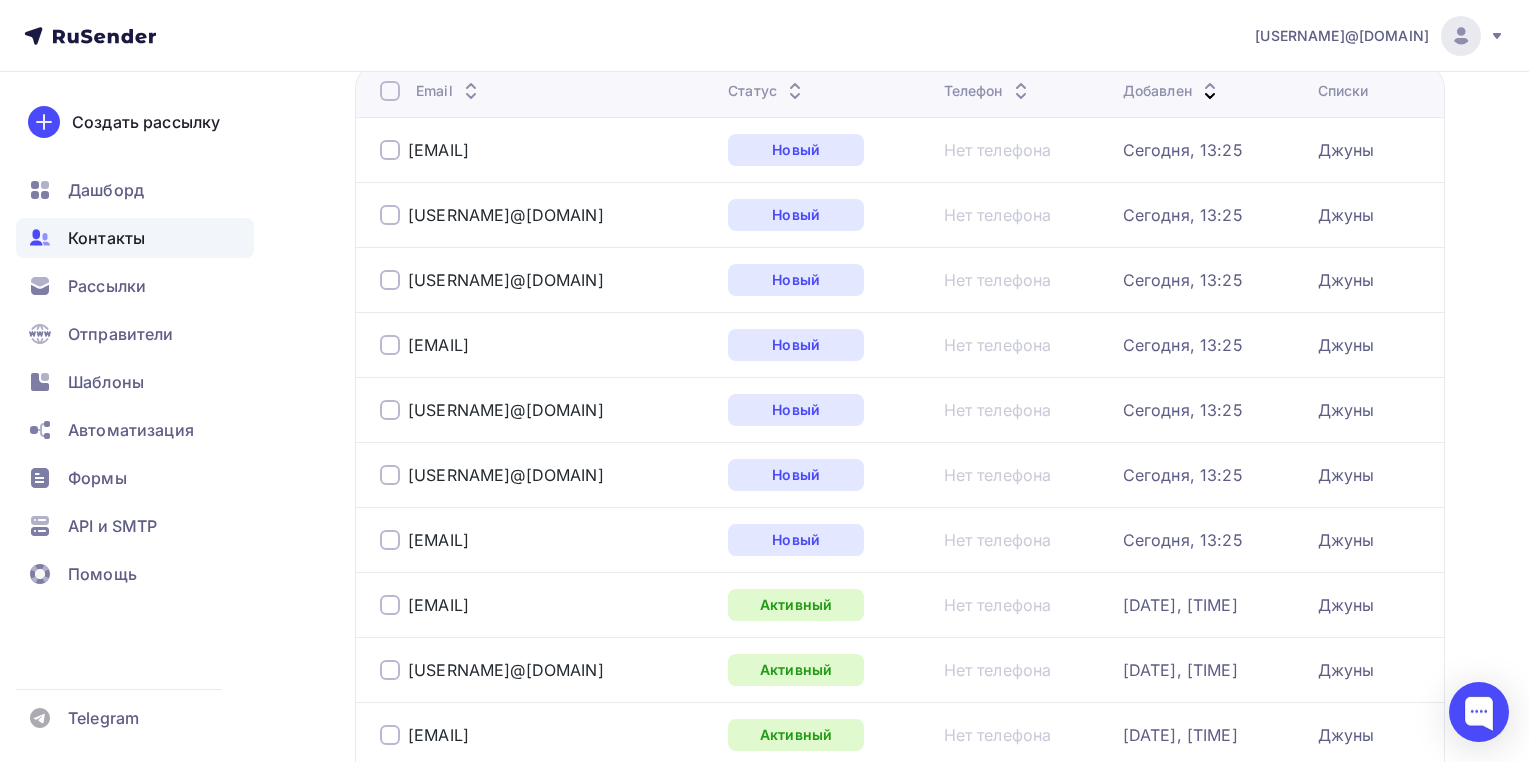 scroll, scrollTop: 0, scrollLeft: 0, axis: both 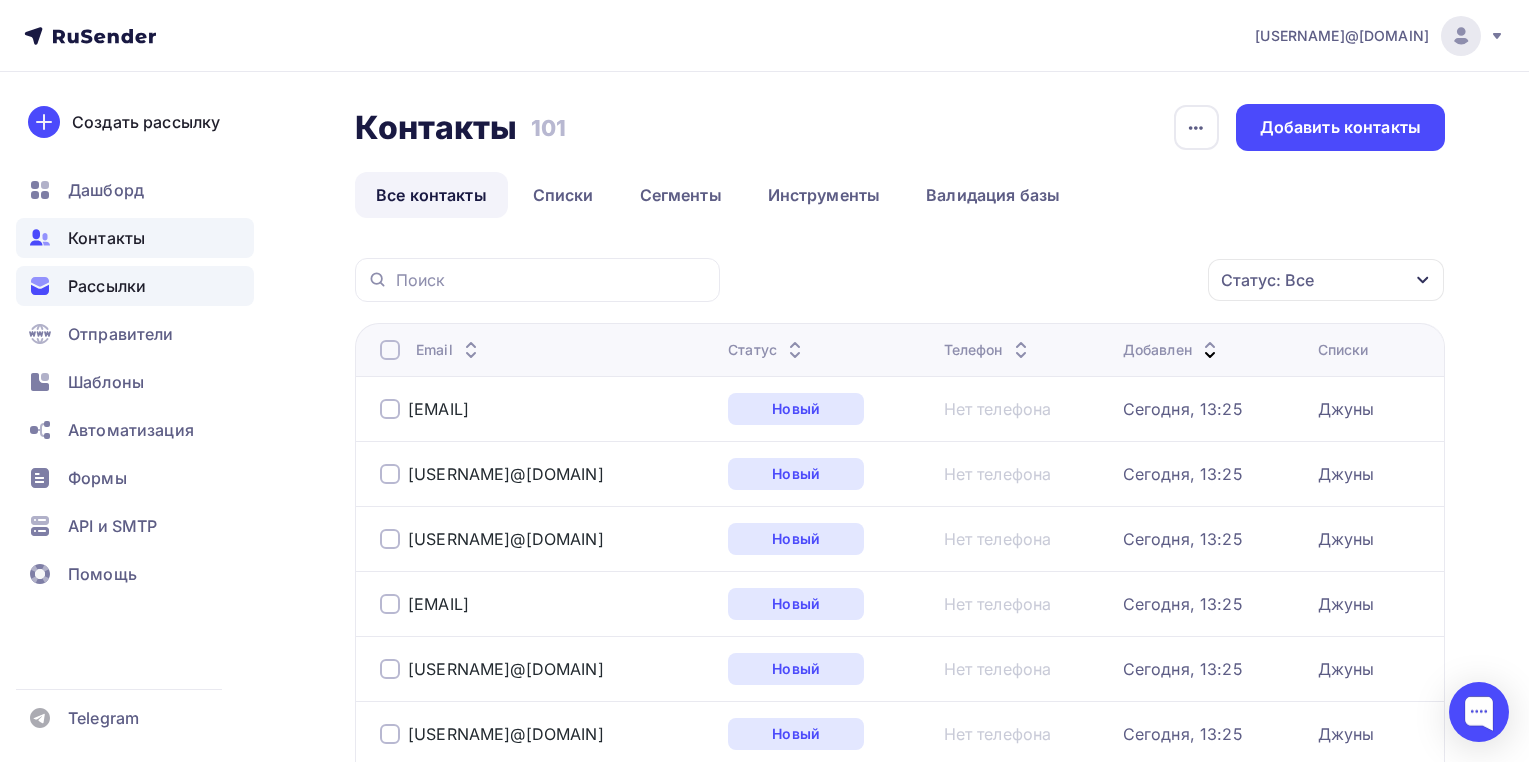 click on "Рассылки" at bounding box center [135, 286] 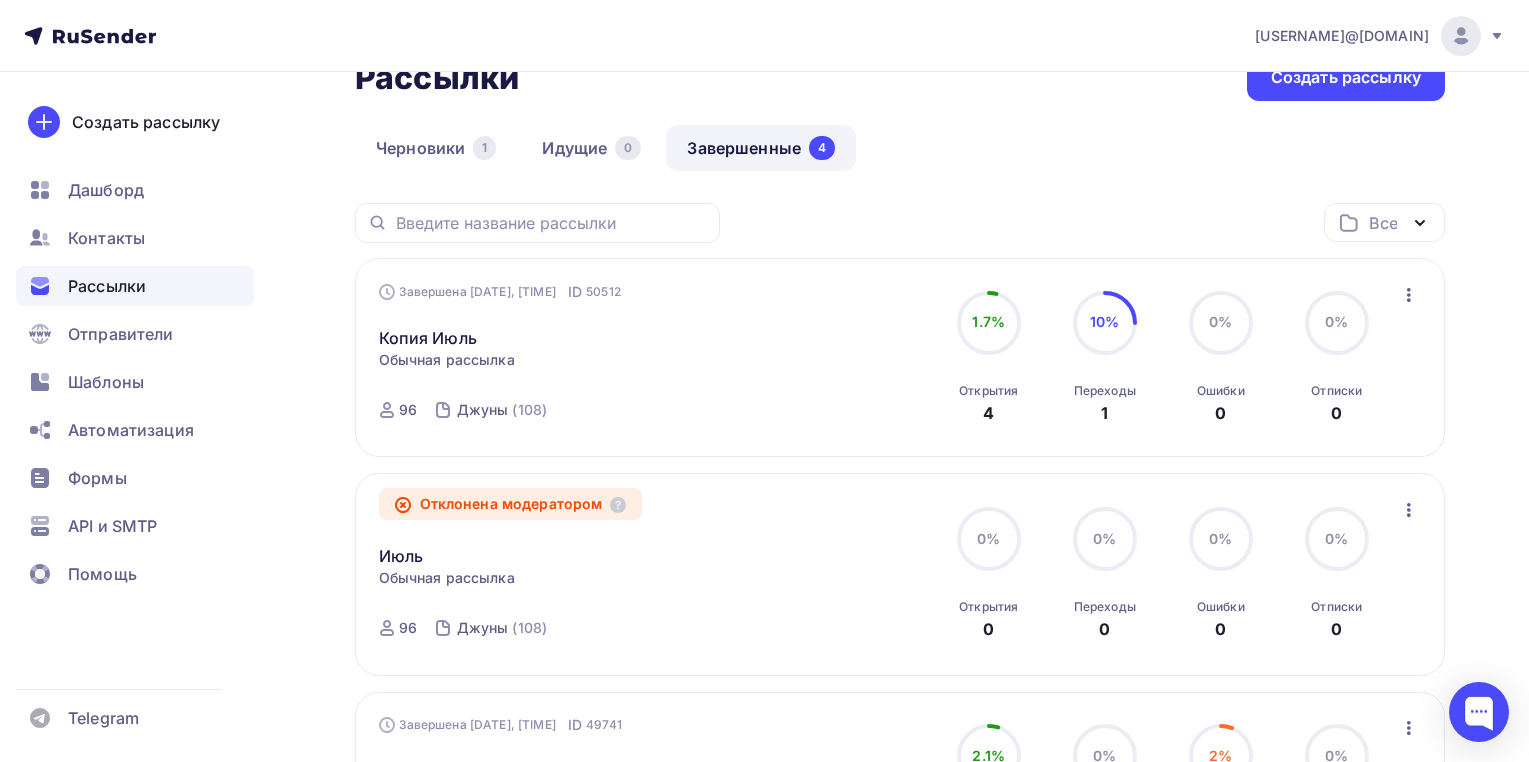 scroll, scrollTop: 55, scrollLeft: 0, axis: vertical 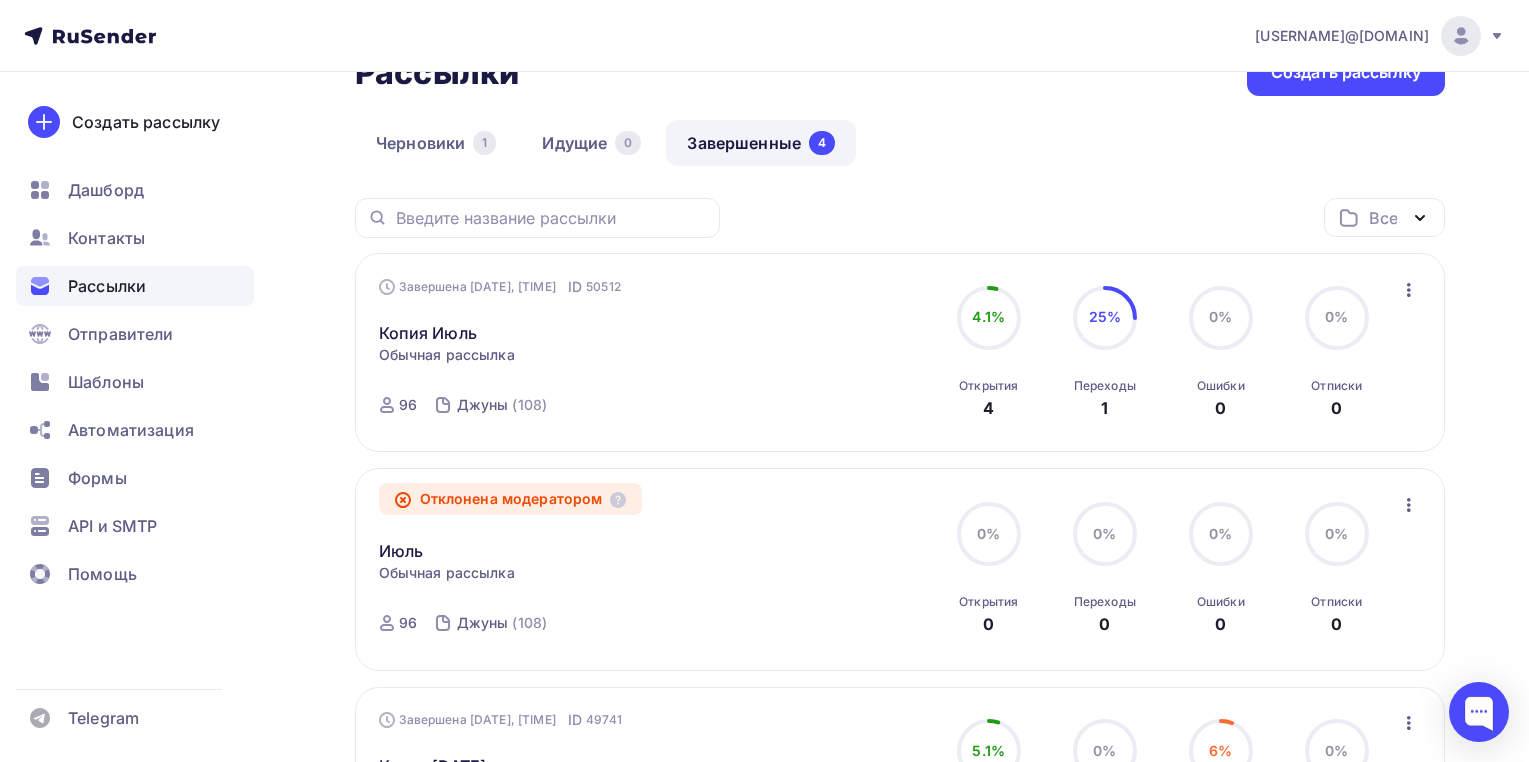 click at bounding box center (1409, 290) 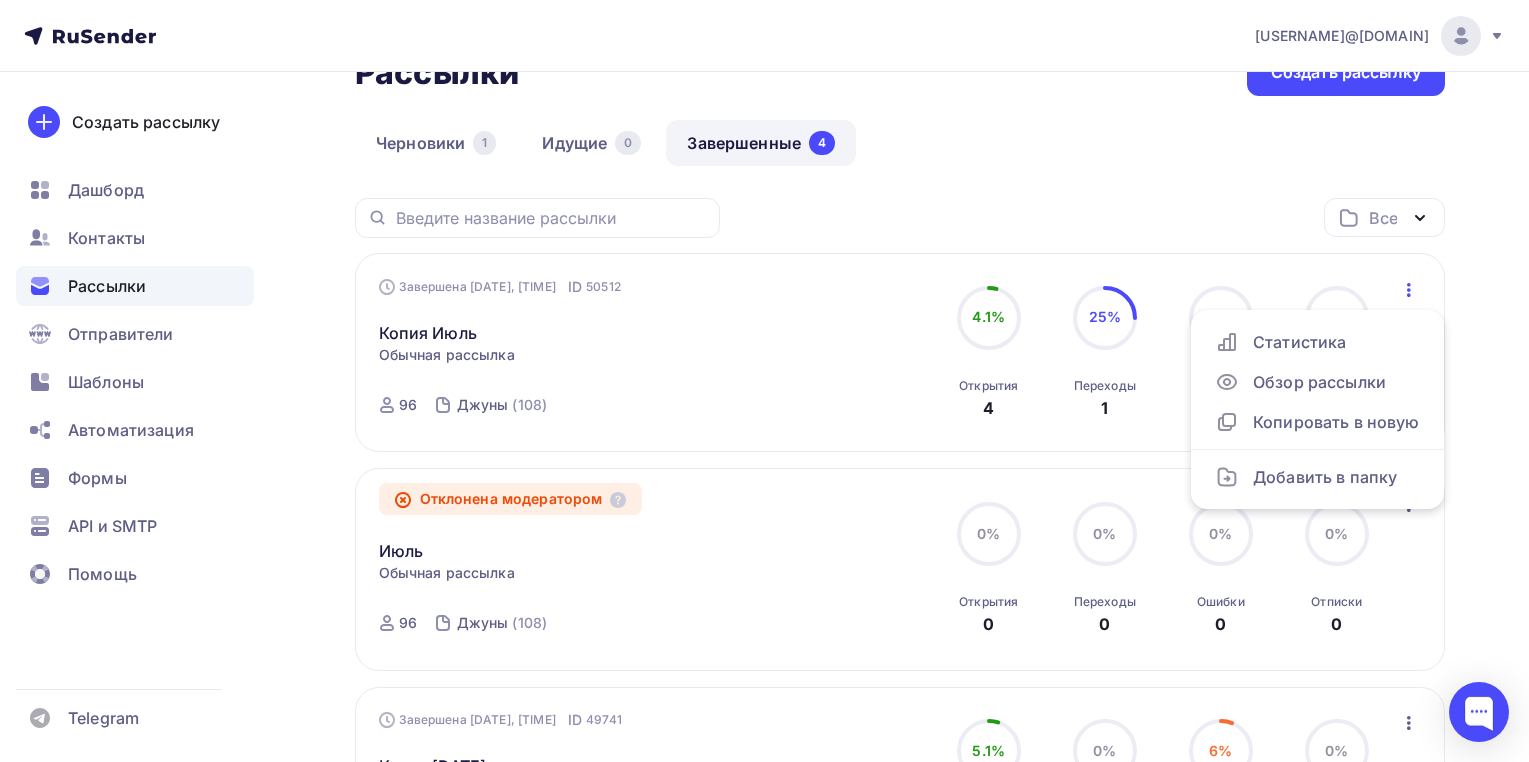 click on "Завершена
[DATE], [TIME]
ID   50512             Копия Июль
Статистика
Обзор рассылки
Копировать в новую
Добавить в папку
Обычная рассылка
Завершена
[DATE], [TIME]
ID   50512    Завершена
96
Джуны   (108)" at bounding box center [607, 353] 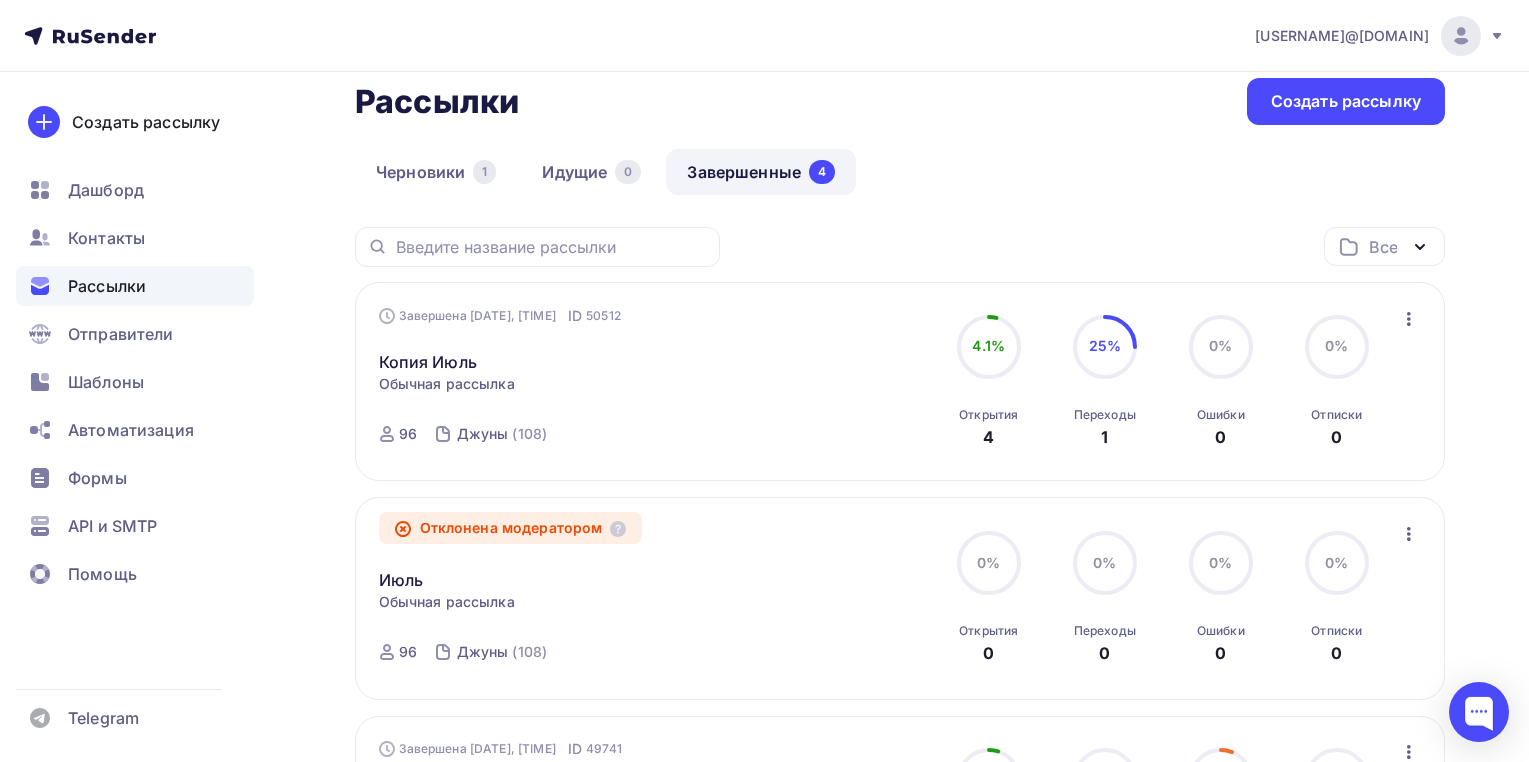 scroll, scrollTop: 0, scrollLeft: 0, axis: both 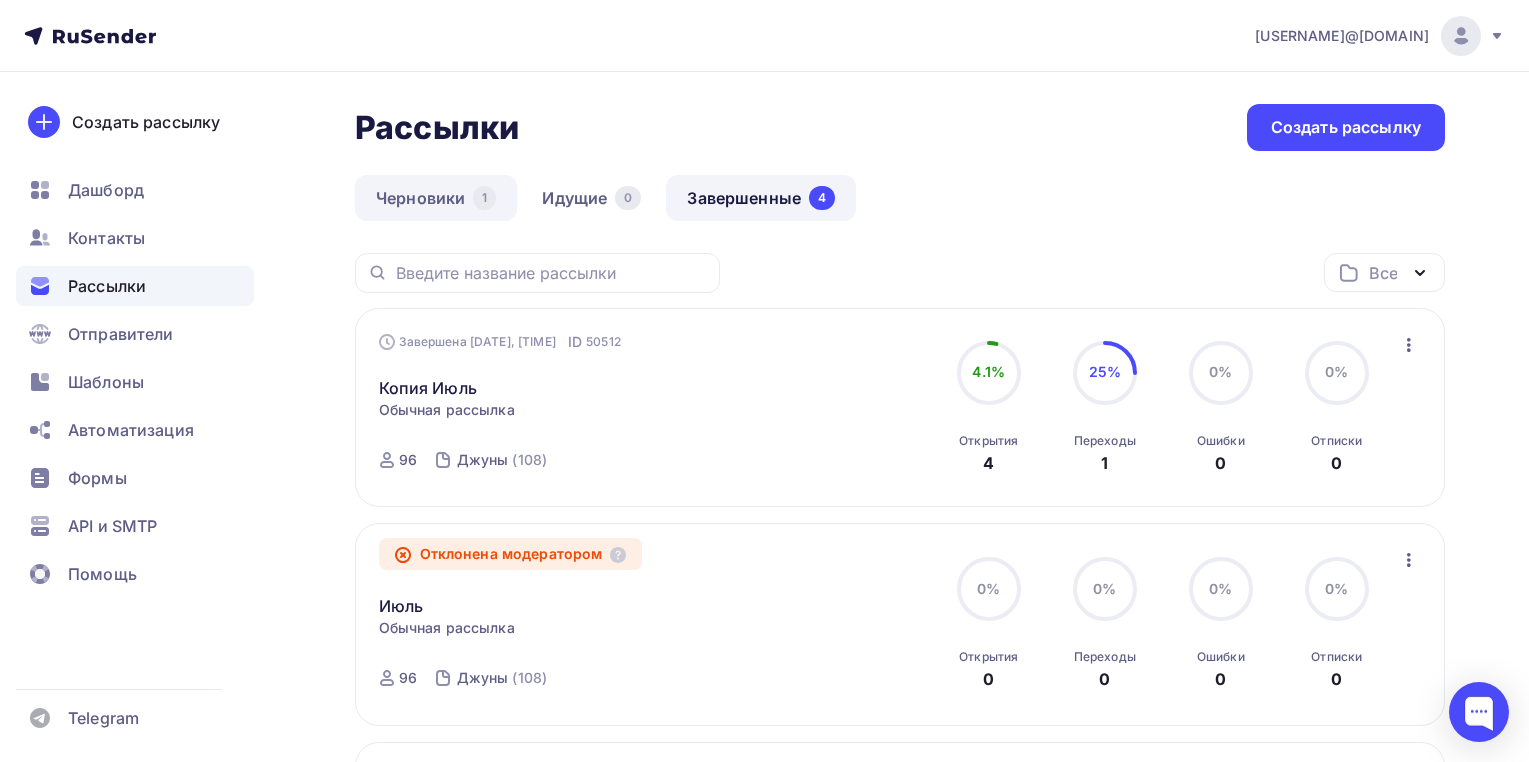 click on "Черновики
1" at bounding box center (436, 198) 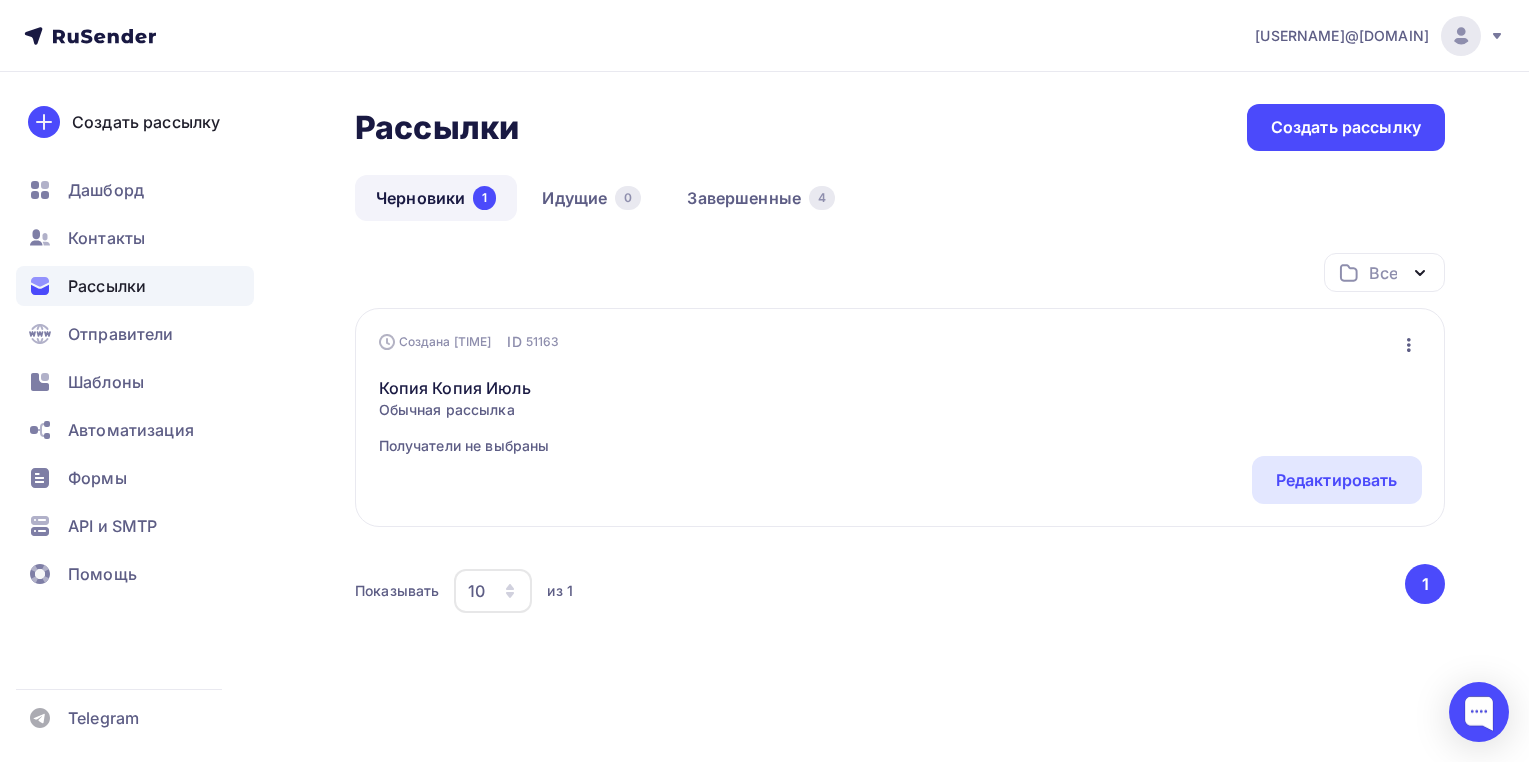 click at bounding box center [1409, 345] 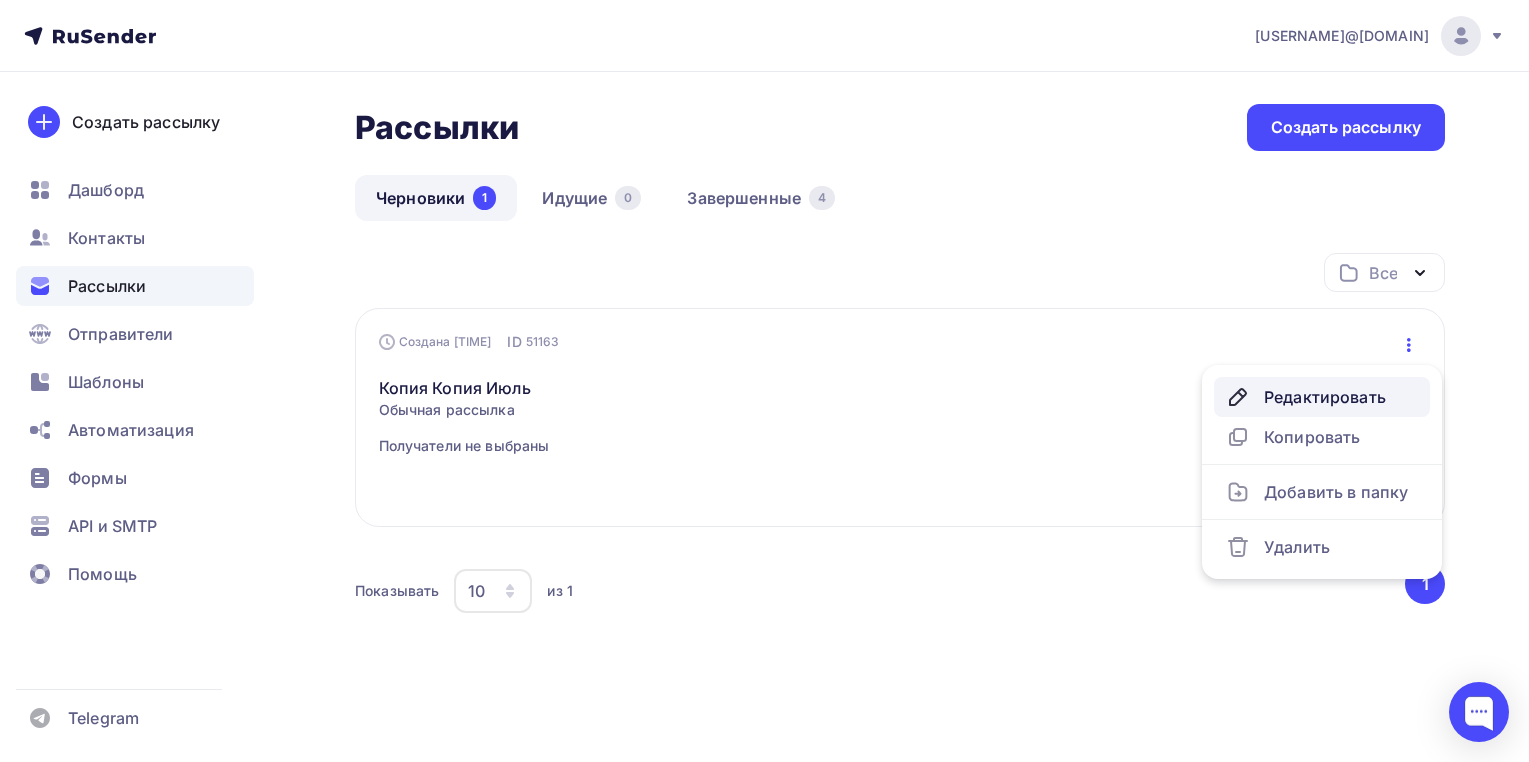click on "Редактировать" at bounding box center [1322, 397] 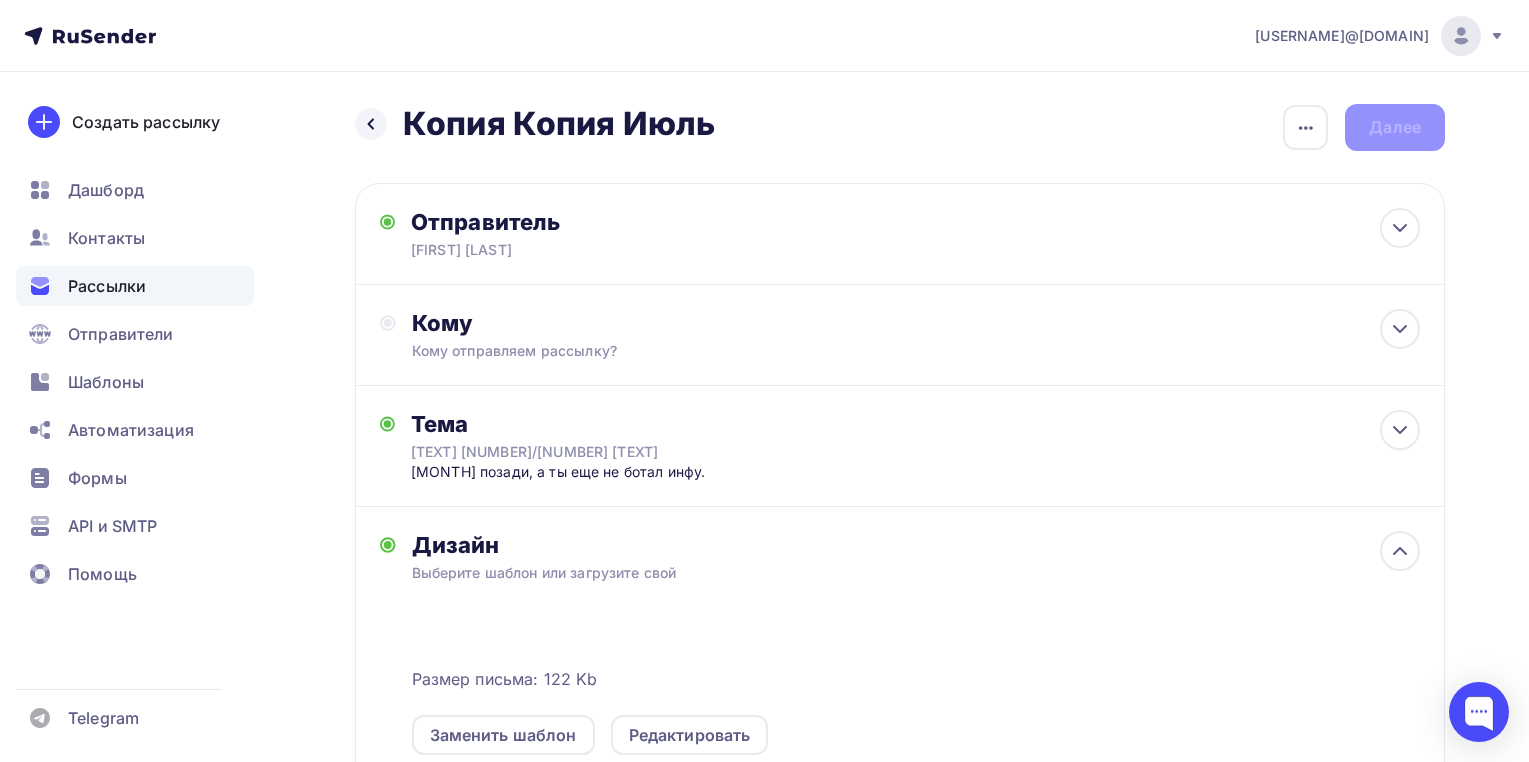click on "Копия Копия Июль" at bounding box center (559, 124) 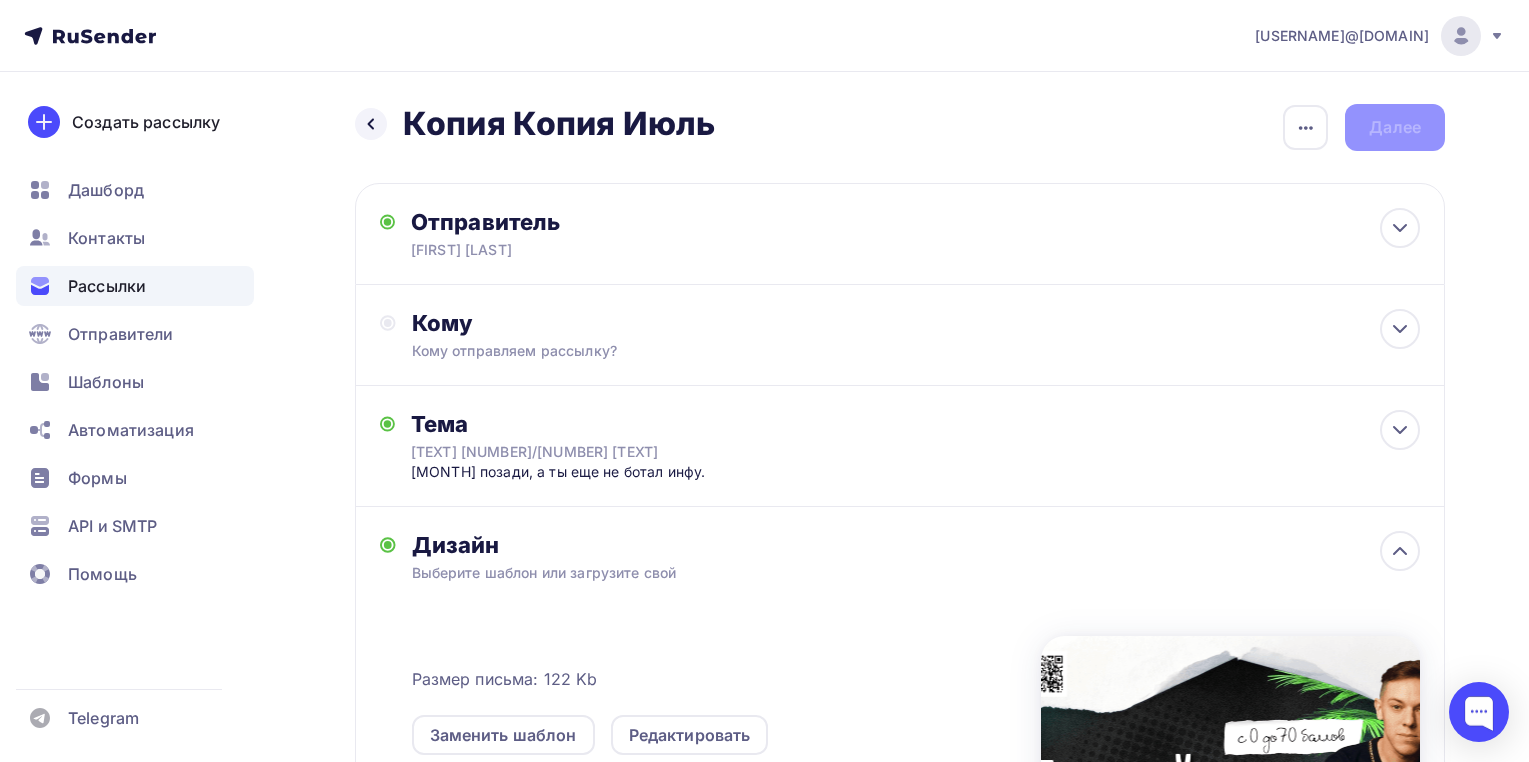 click on "Копия Копия Июль" at bounding box center (559, 124) 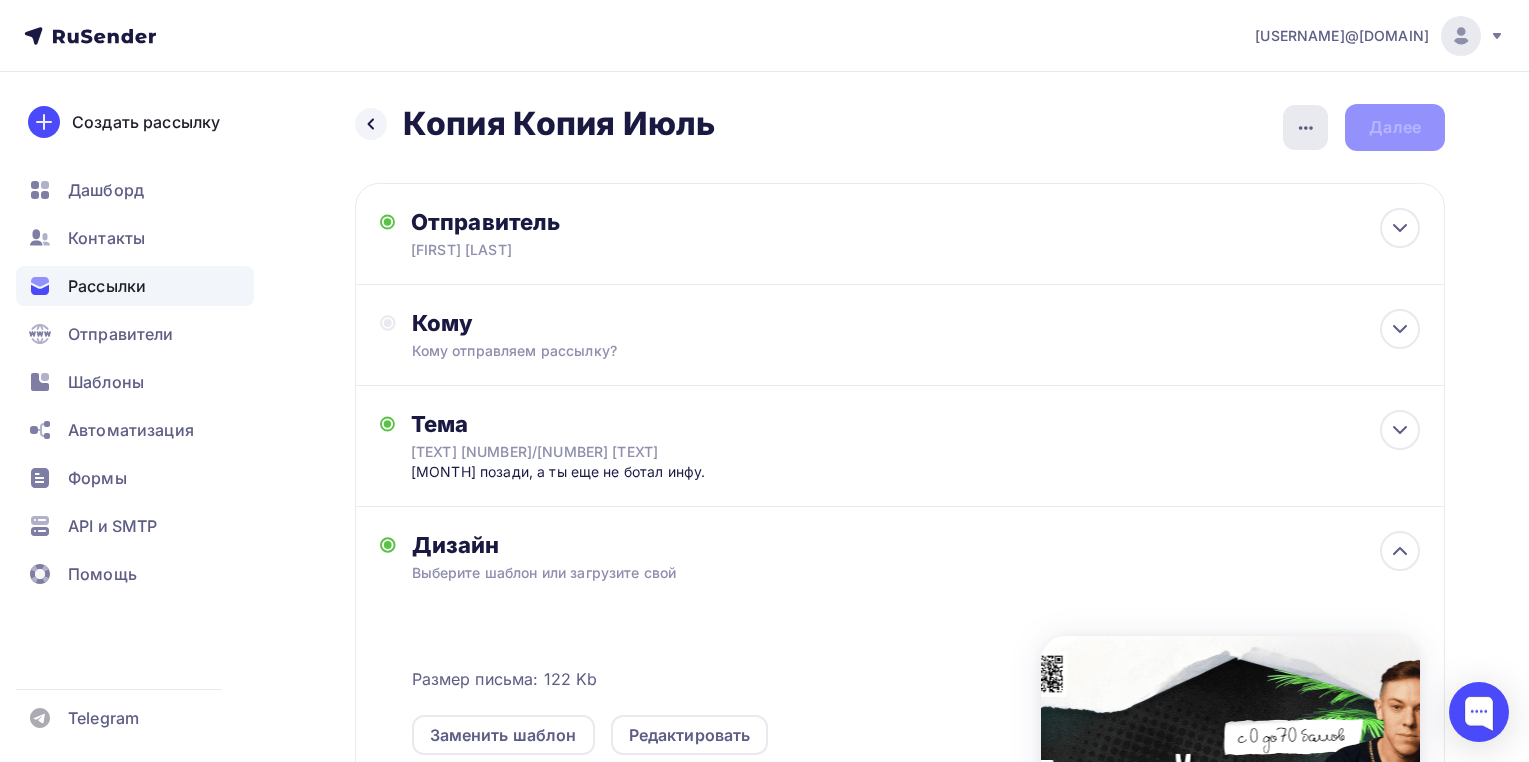 click at bounding box center [1305, 127] 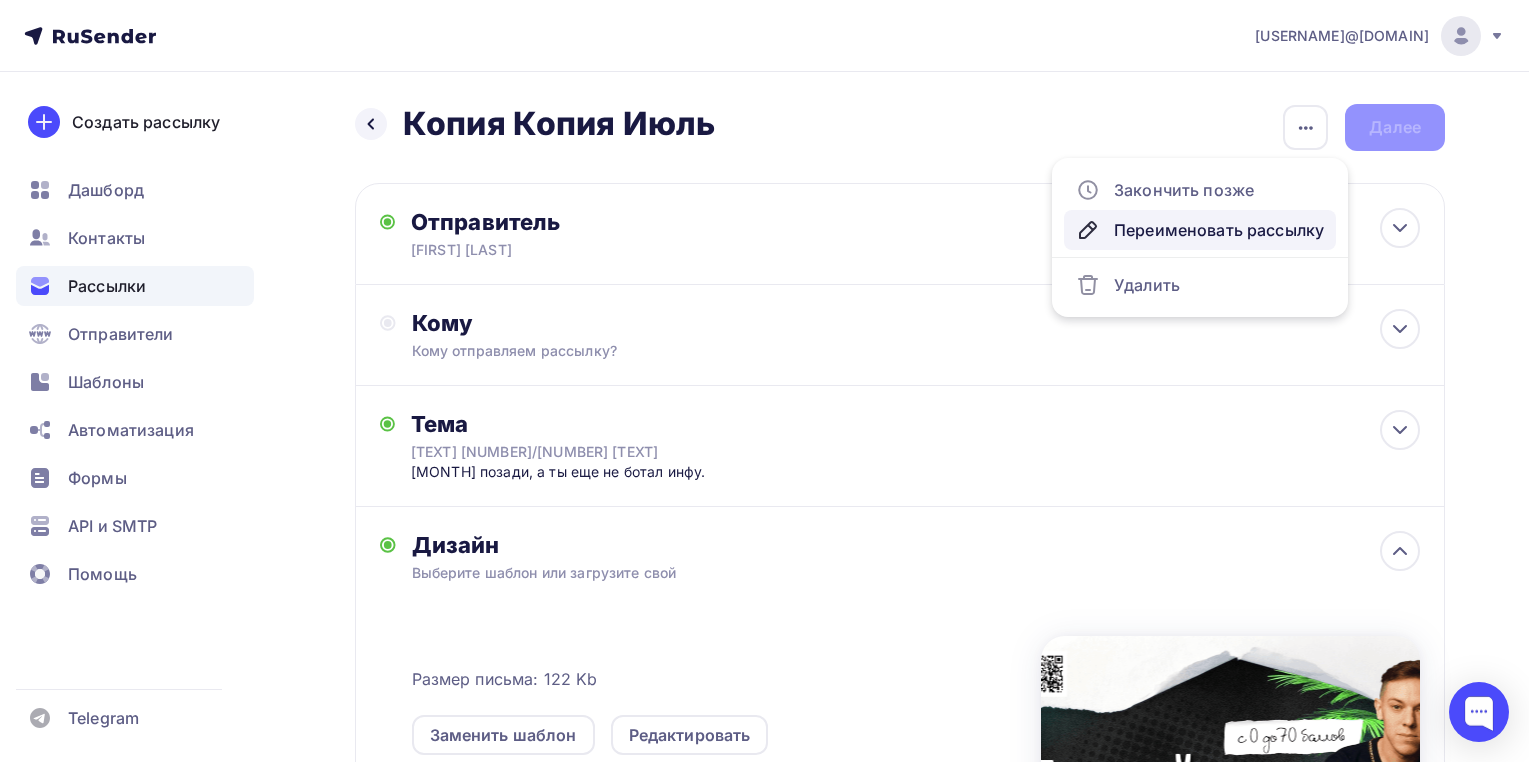 click on "Переименовать рассылку" at bounding box center (1200, 190) 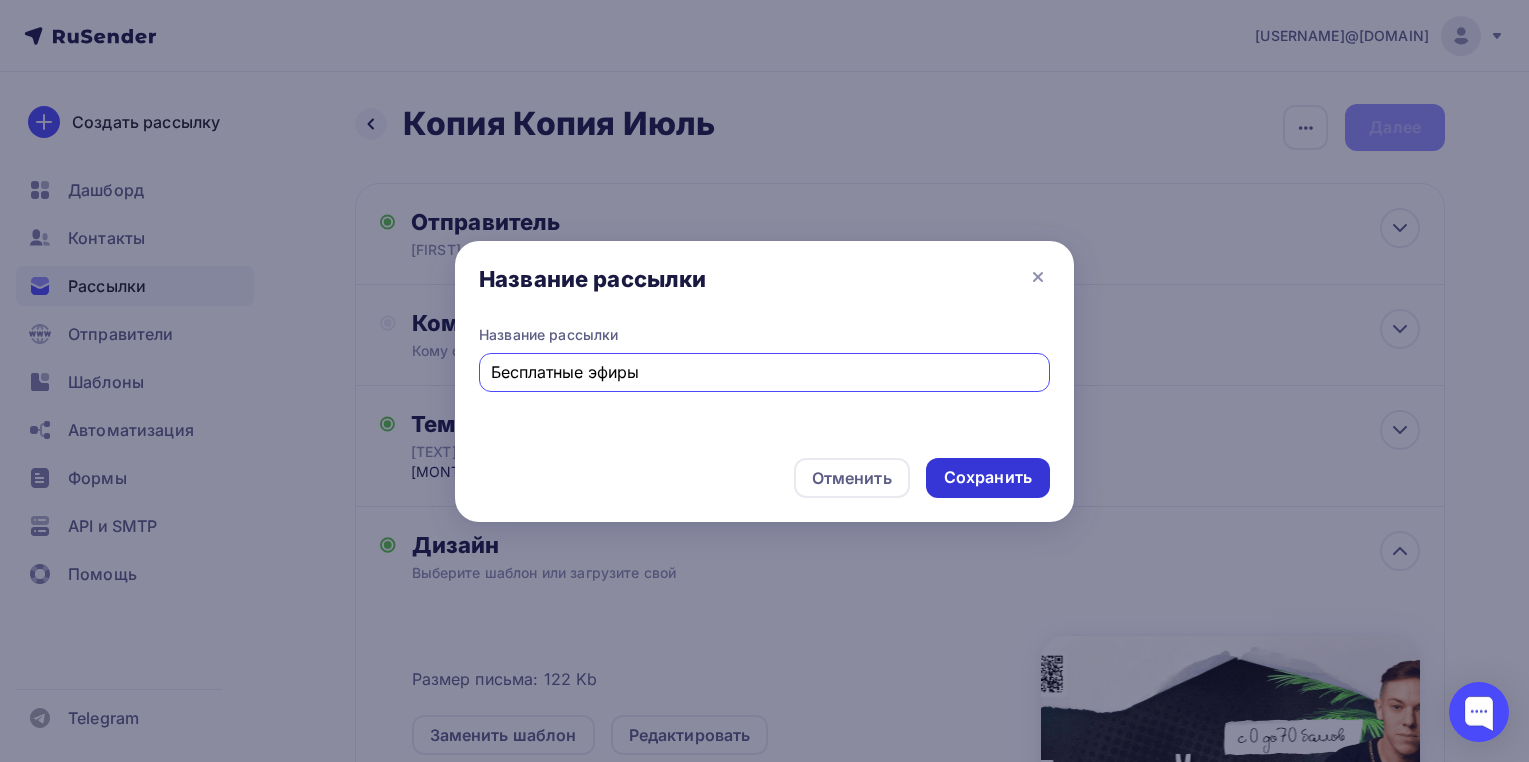 type on "Бесплатные эфиры" 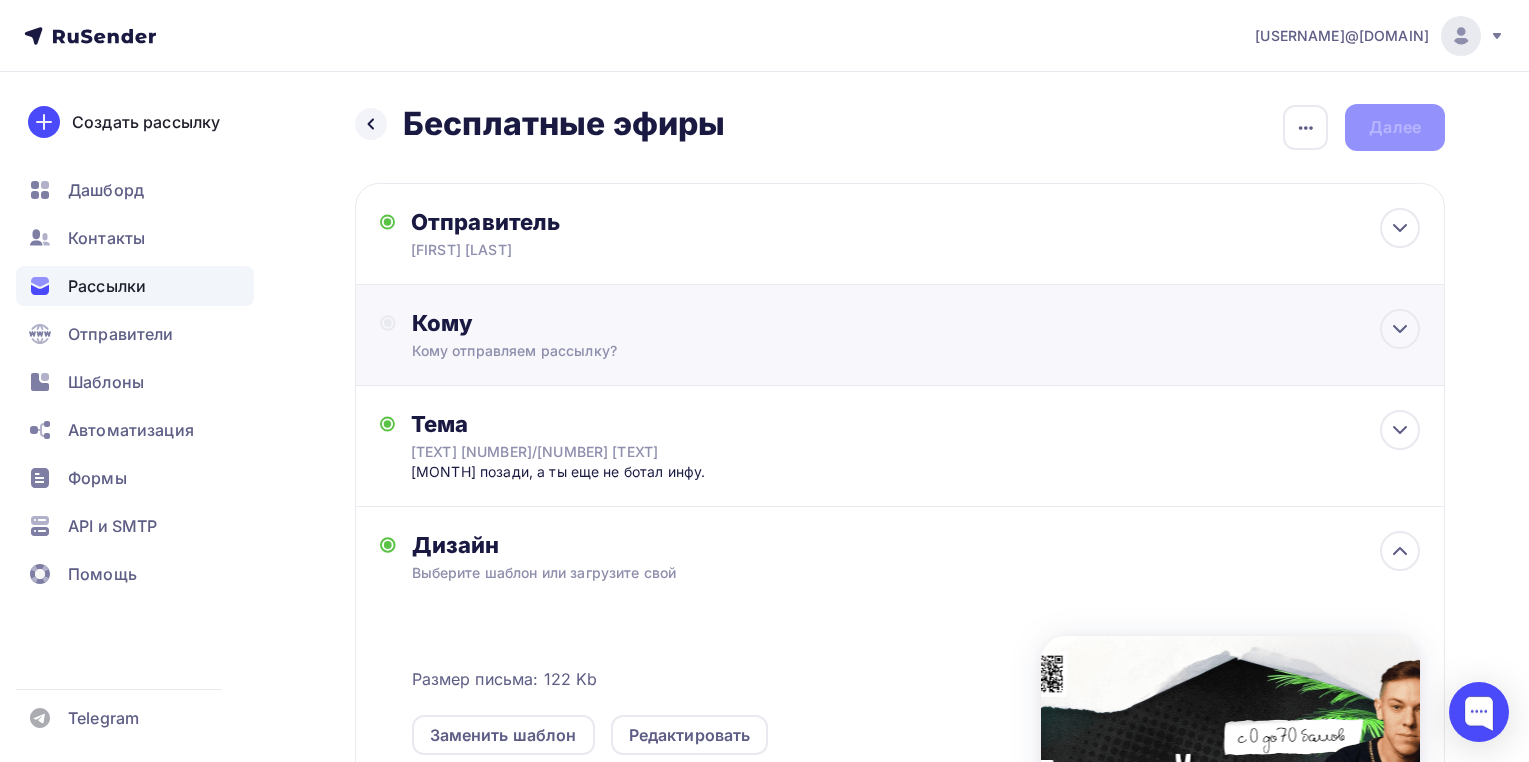 click on "Кому" at bounding box center [627, 222] 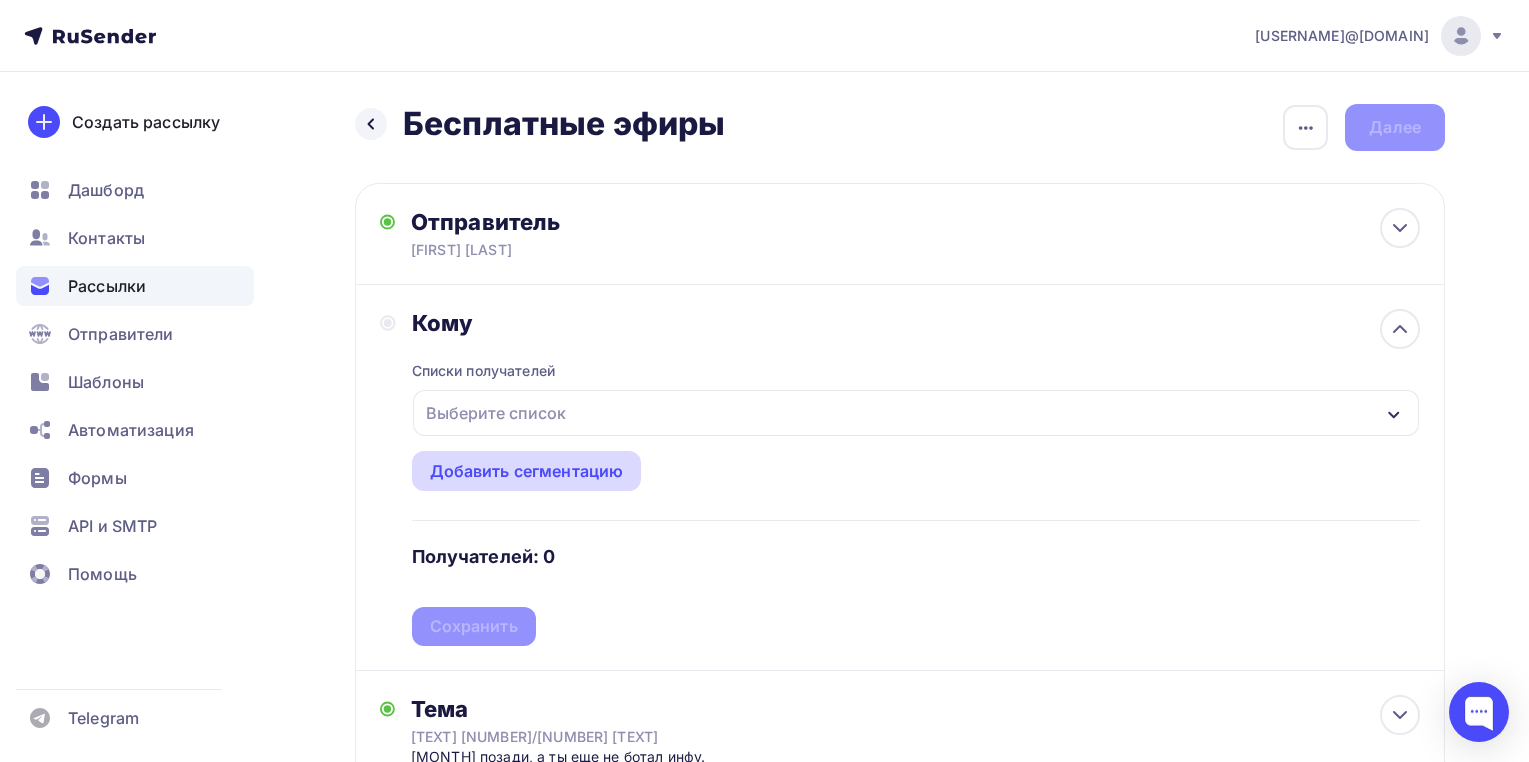 click on "Добавить сегментацию" at bounding box center [527, 471] 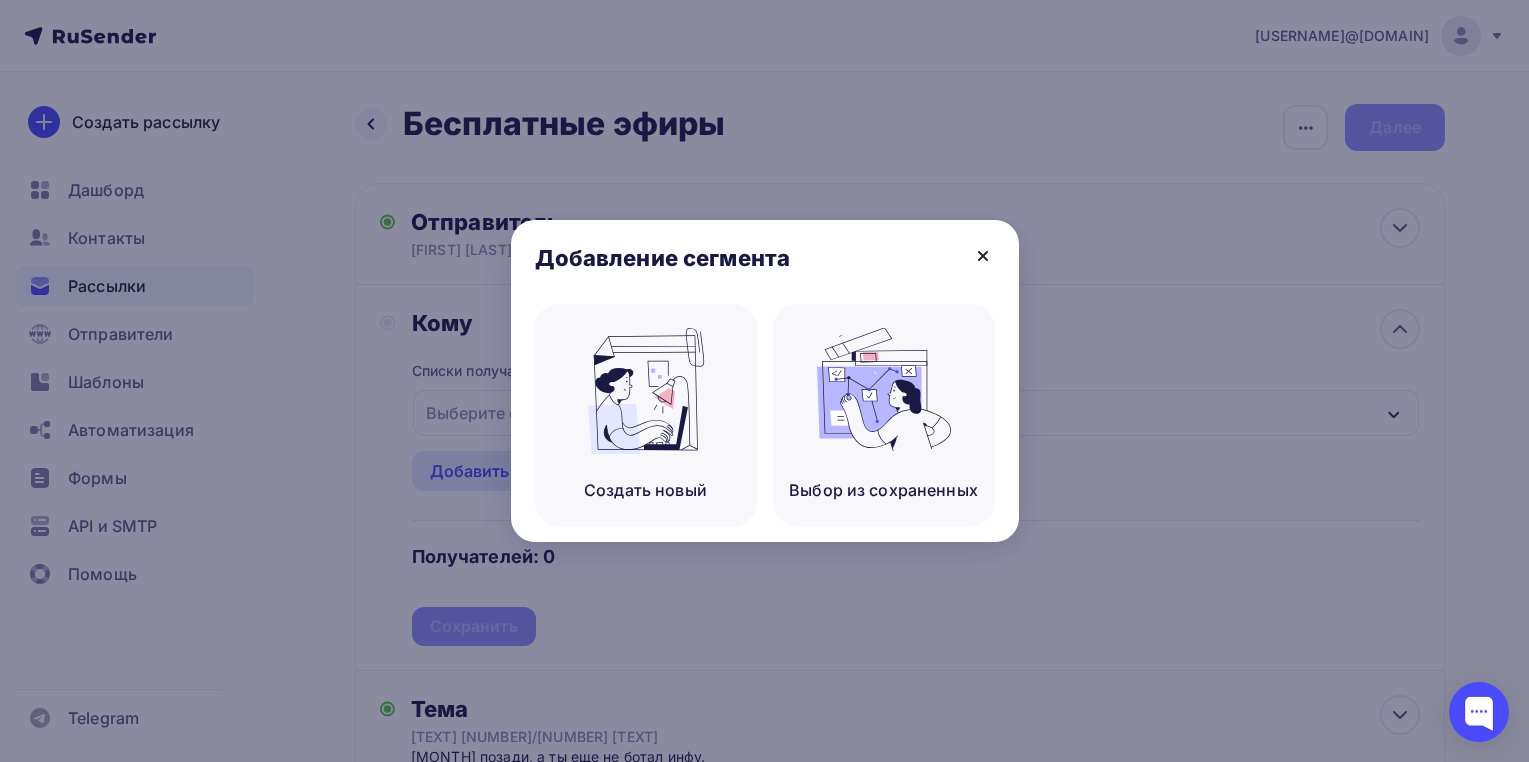 click at bounding box center [983, 256] 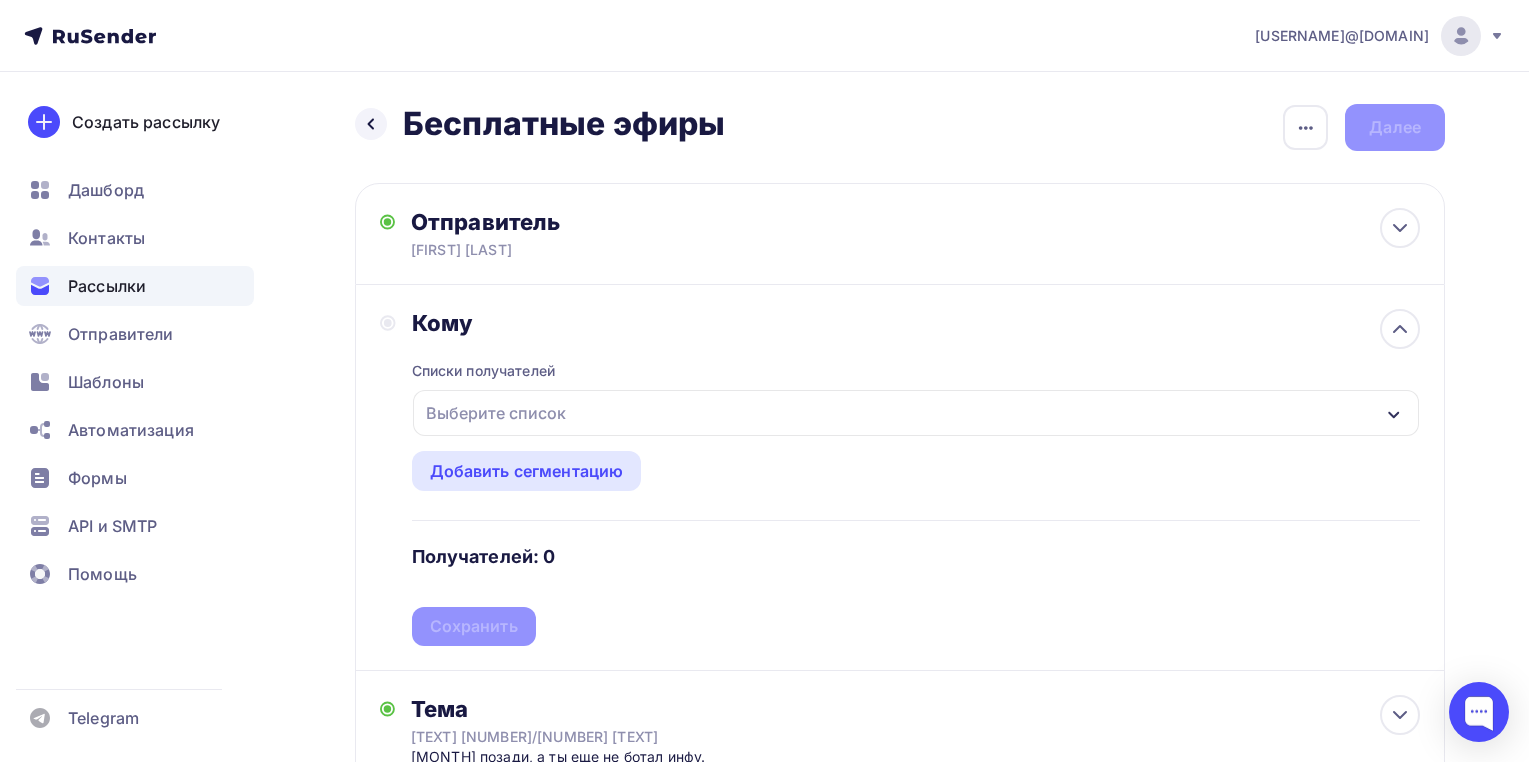 click on "Выберите список" at bounding box center (496, 413) 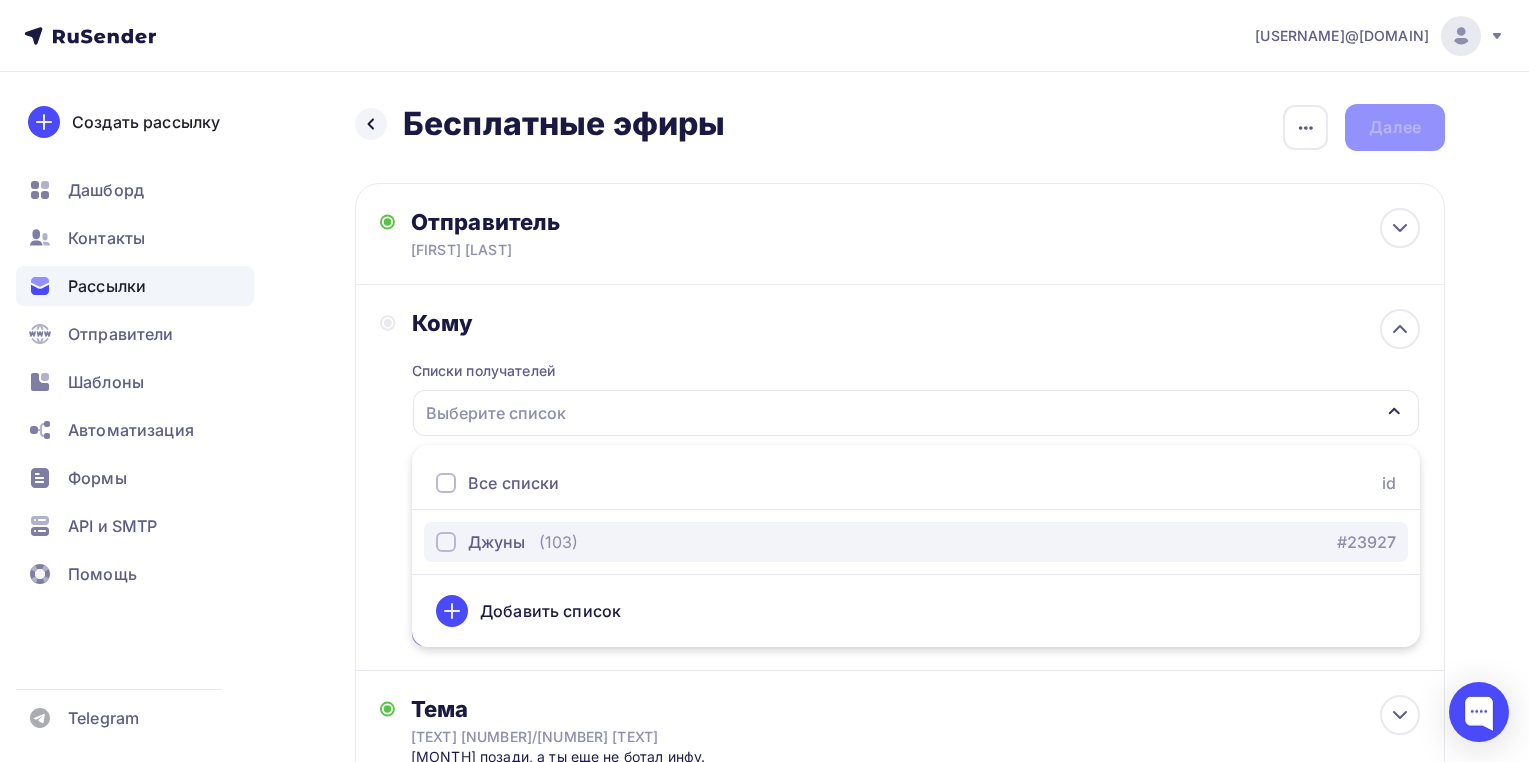 click at bounding box center (446, 542) 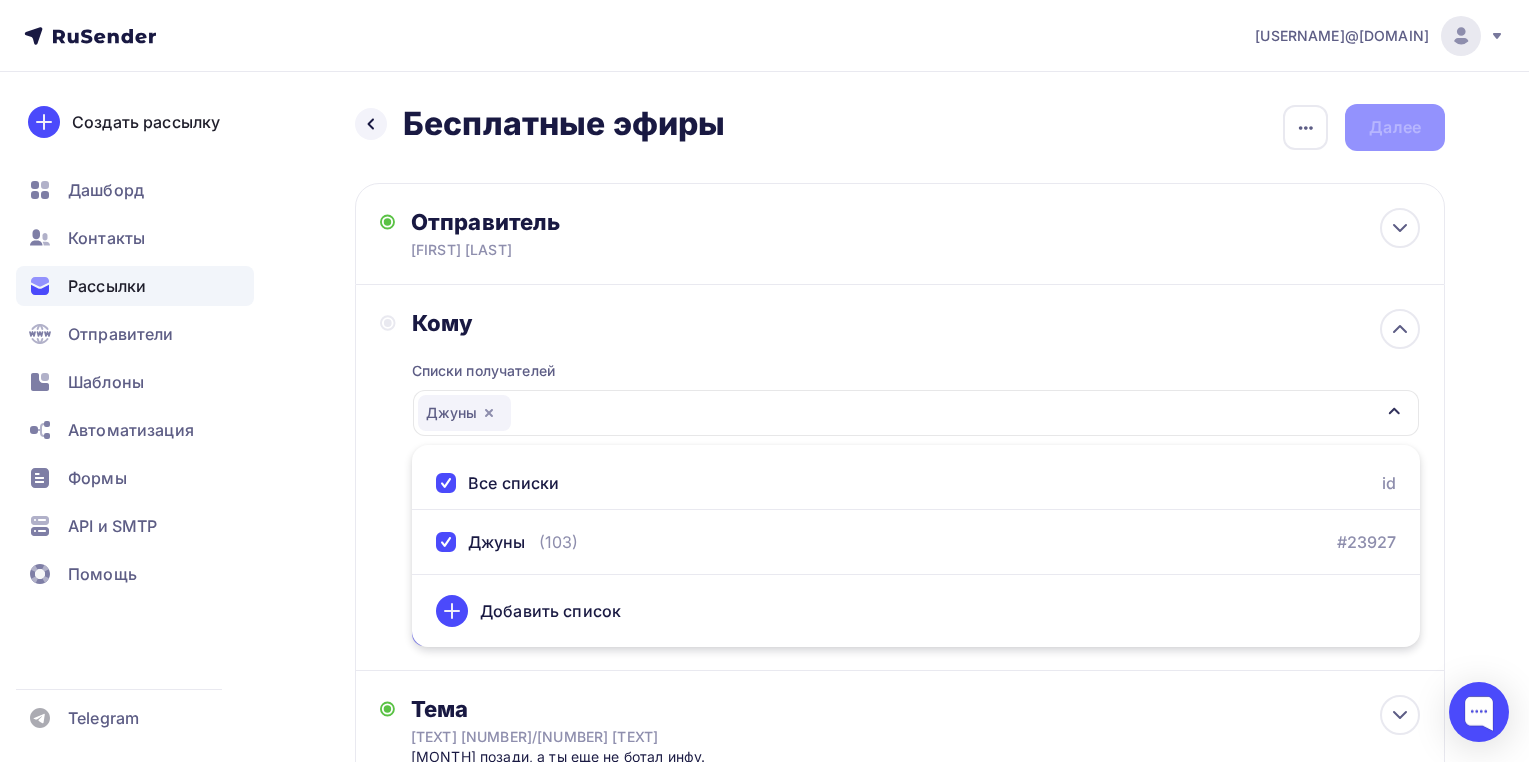 click on "Кому
Списки получателей
Джуны
Все списки
id
Джуны
(103)
#23927
Добавить список
Добавить сегментацию
Получателей:
103
Сохранить" at bounding box center [900, 478] 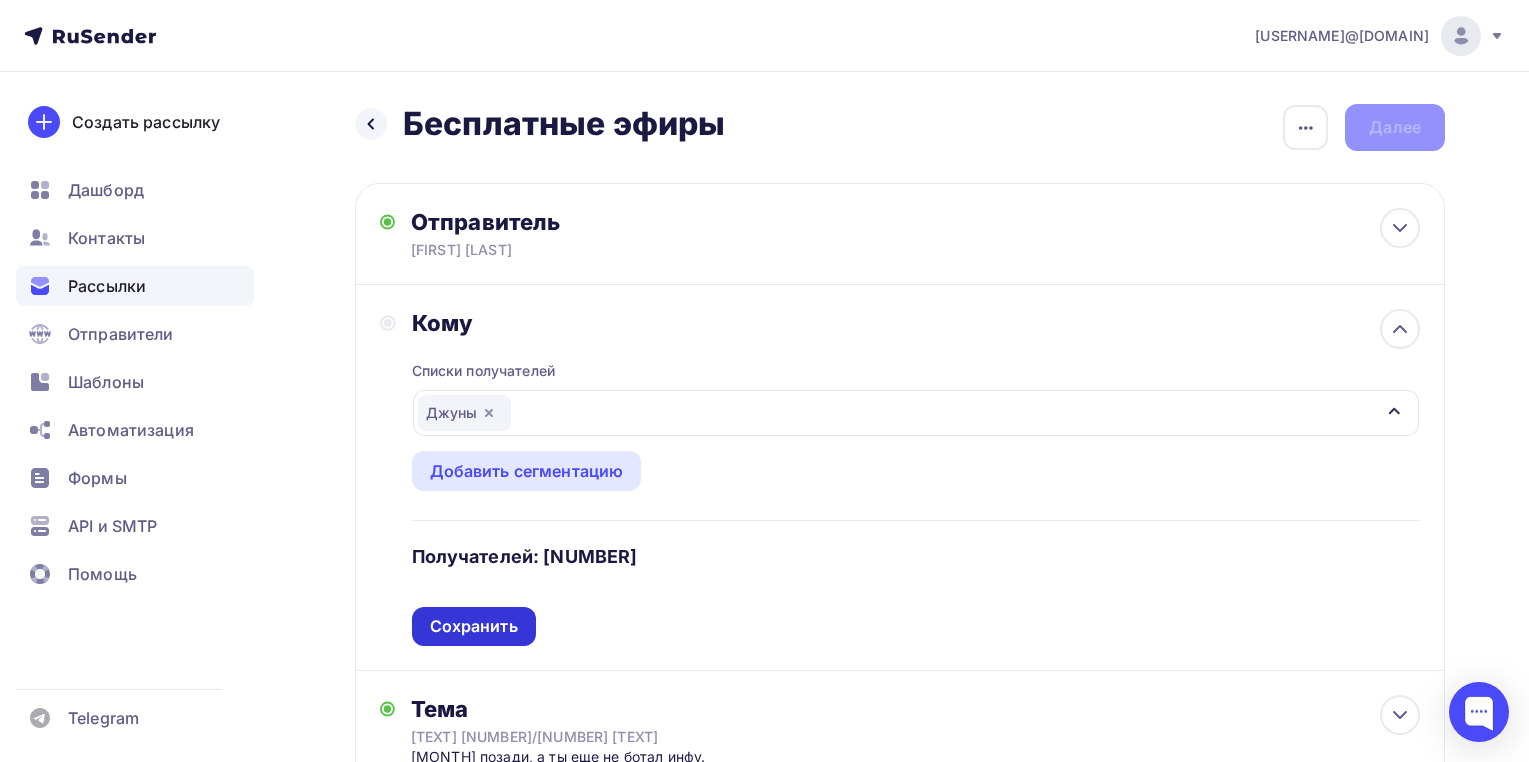 click on "Сохранить" at bounding box center [474, 626] 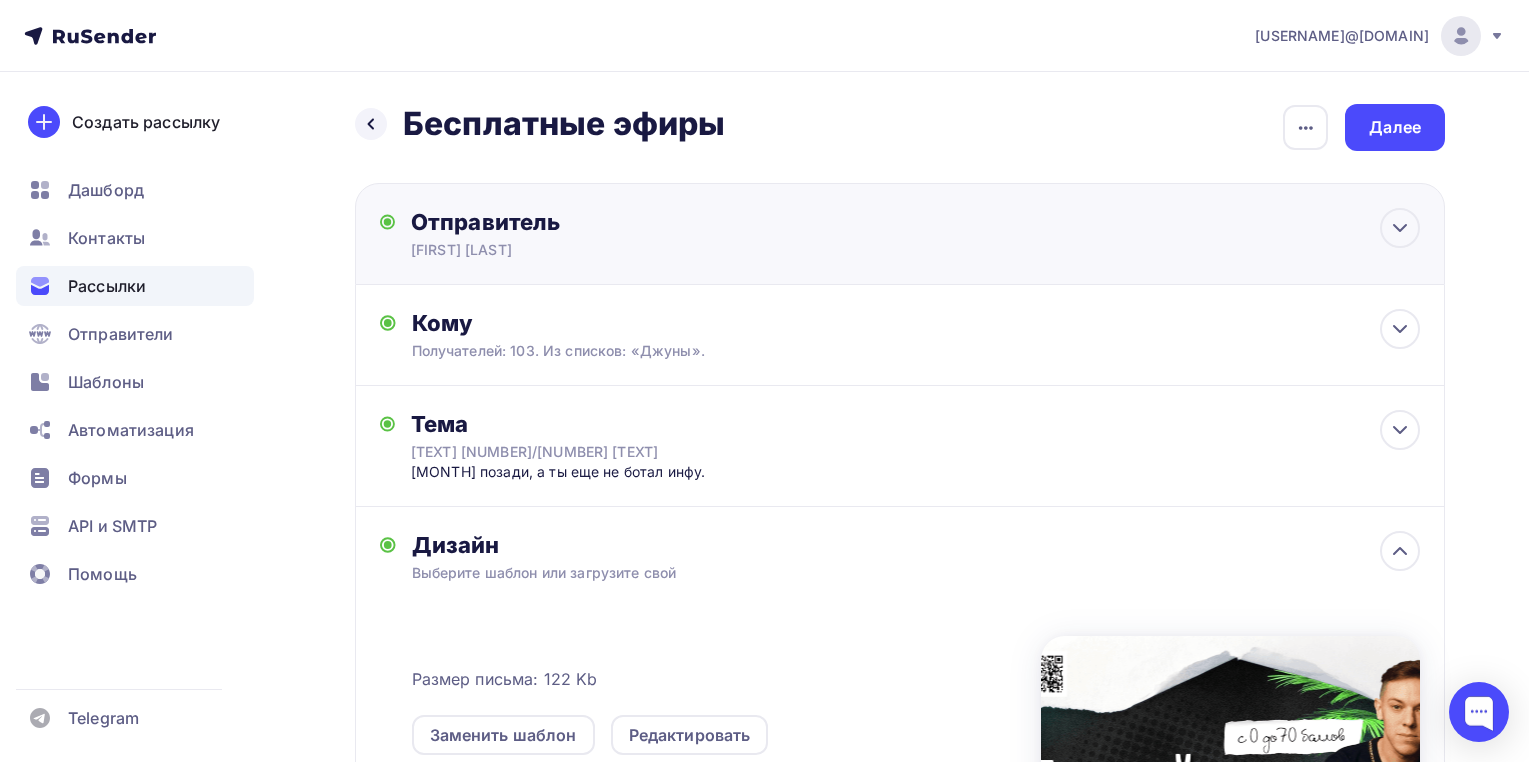 click on "[FIRST] [LAST]" at bounding box center [606, 250] 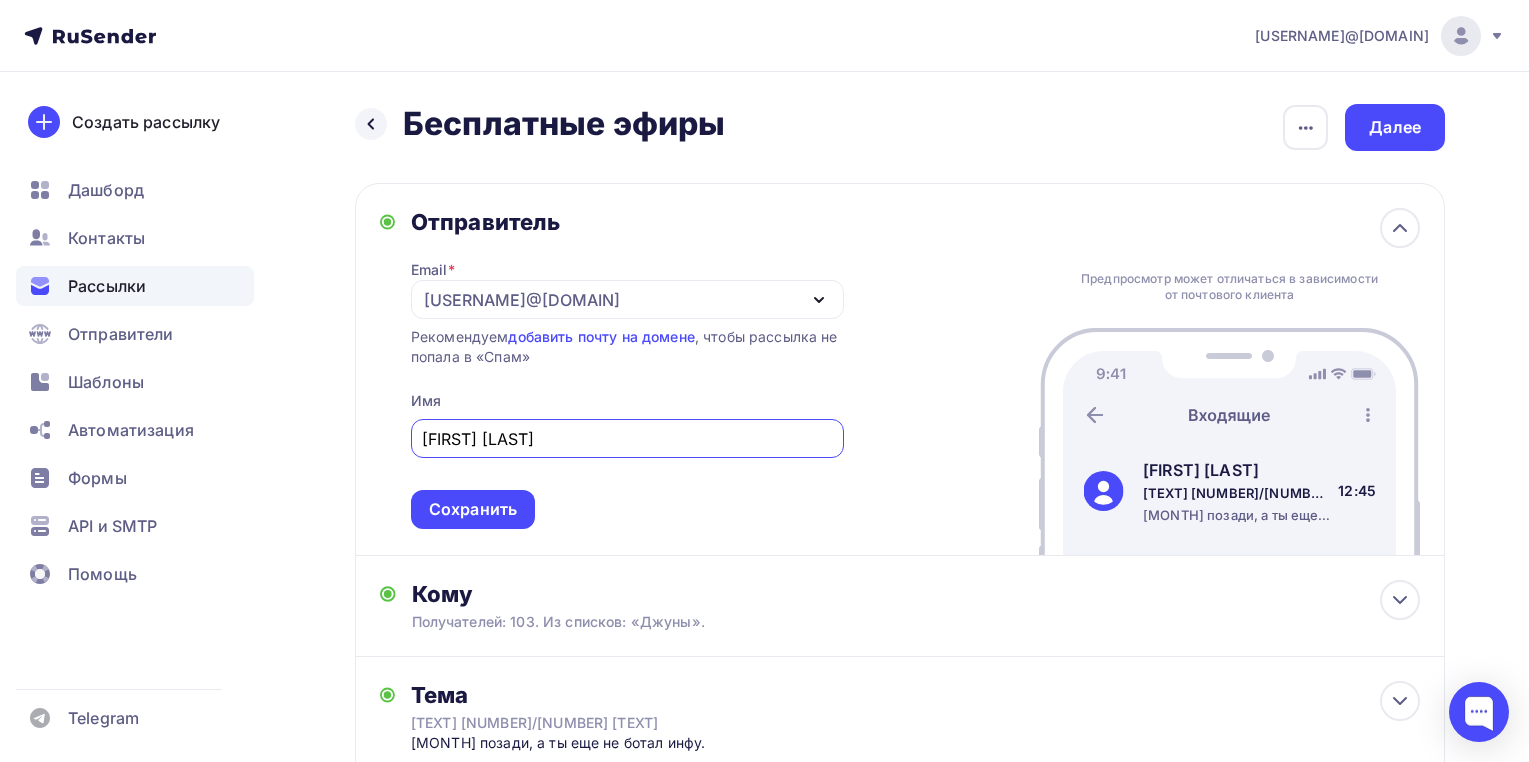 scroll, scrollTop: 0, scrollLeft: 0, axis: both 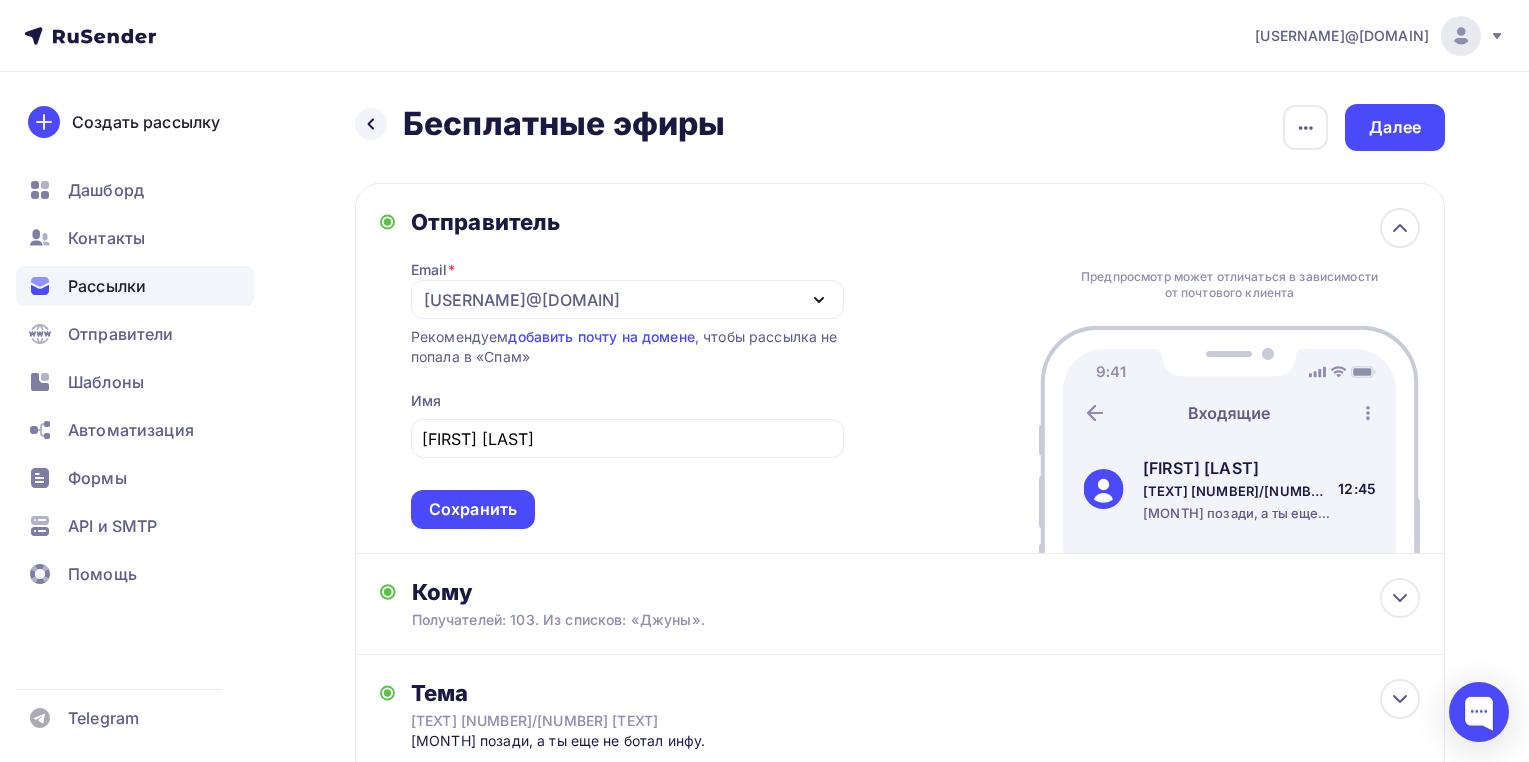click on "Отправитель
Email  *
[EMAIL]
[EMAIL]           [EMAIL]               Добавить отправителя
Рекомендуем  добавить почту на домене , чтобы рассылка не попала в «Спам»
Имя     [FIRST] [LAST]             Сохранить
Предпросмотр может отличаться  в зависимости от почтового клиента
[FIRST] [LAST]
Судьба 2/3 лета" at bounding box center (900, 368) 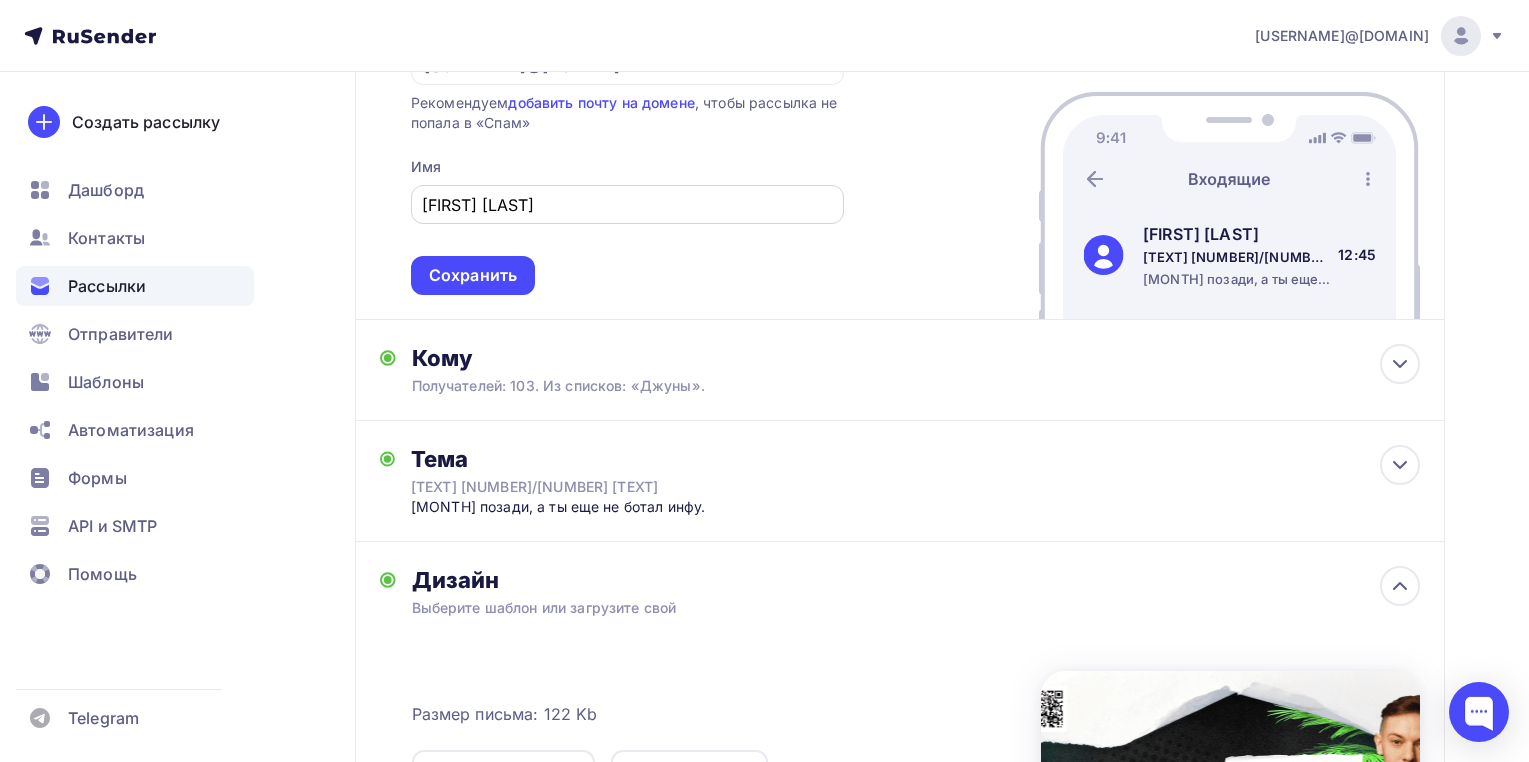 scroll, scrollTop: 244, scrollLeft: 0, axis: vertical 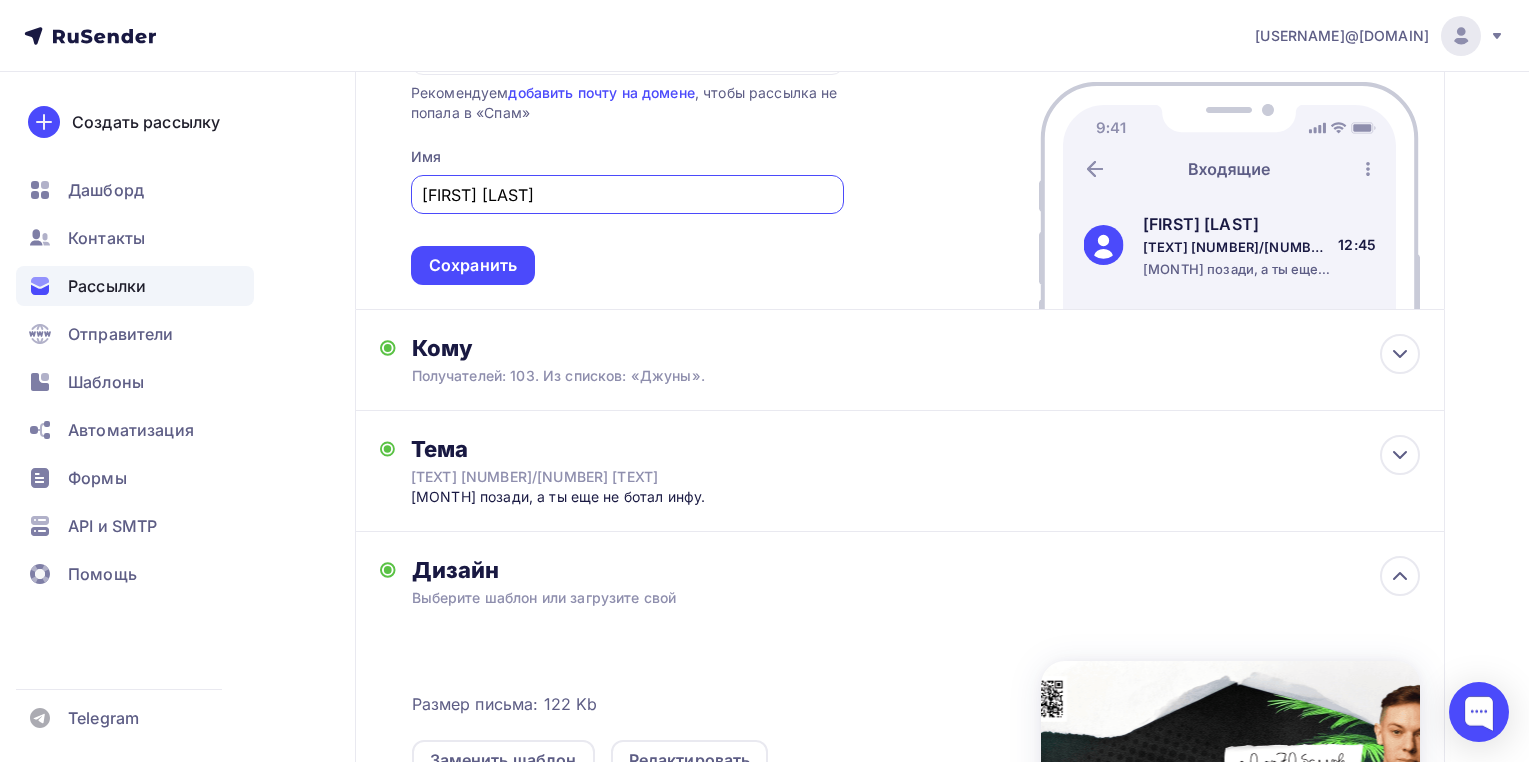 drag, startPoint x: 557, startPoint y: 194, endPoint x: 349, endPoint y: 181, distance: 208.40585 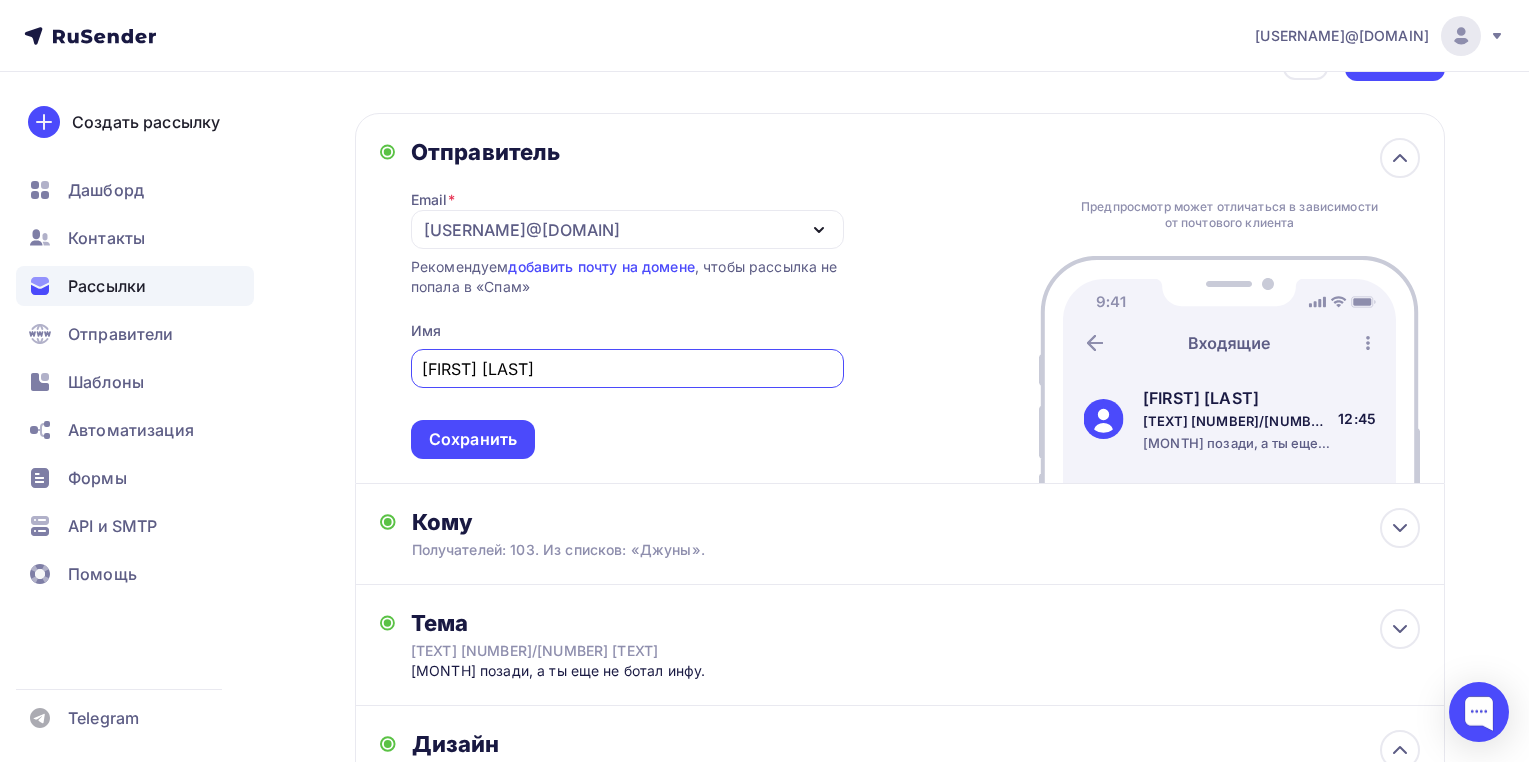 scroll, scrollTop: 60, scrollLeft: 0, axis: vertical 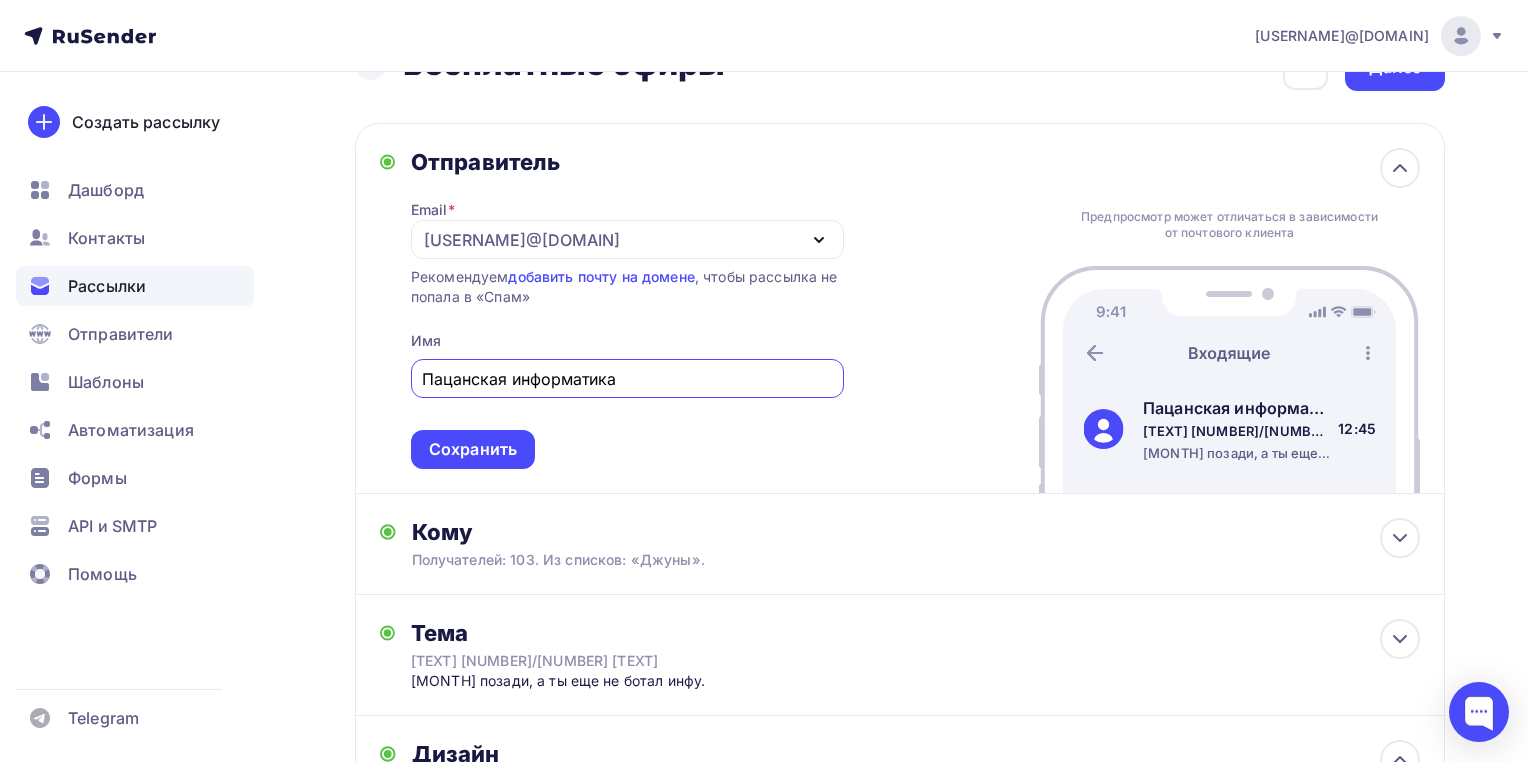 type on "Пацанская информатика" 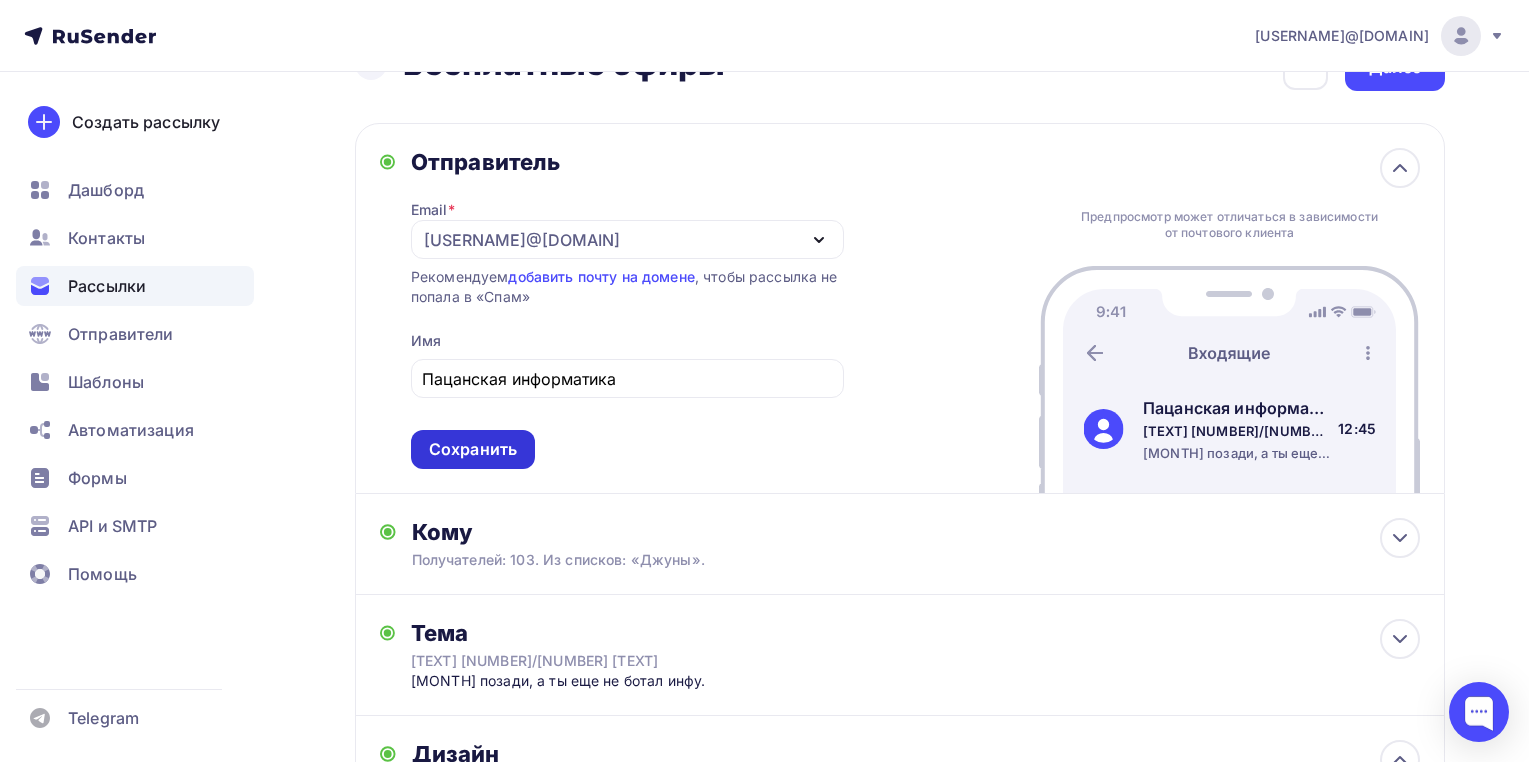 click on "Сохранить" at bounding box center (473, 449) 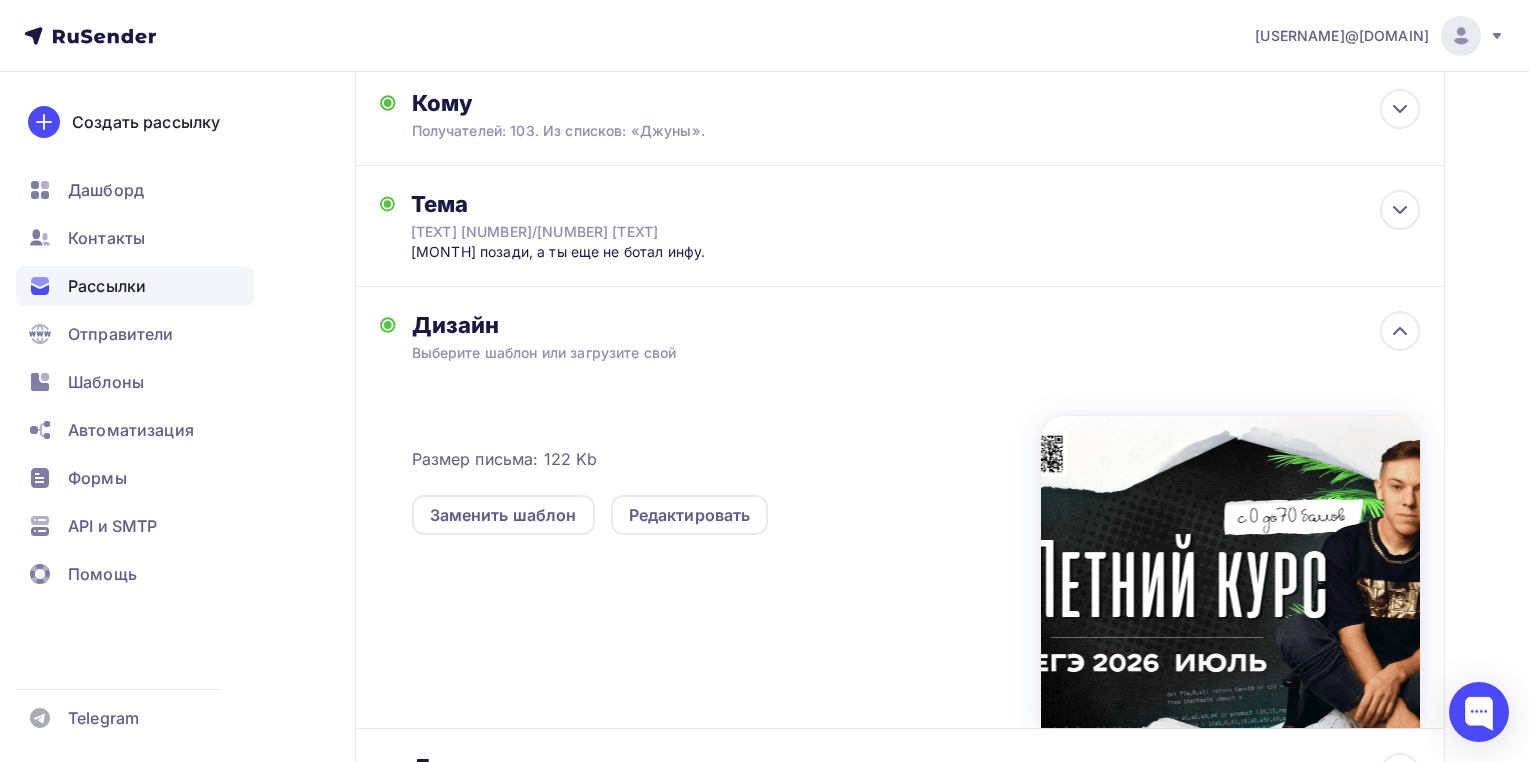 scroll, scrollTop: 420, scrollLeft: 0, axis: vertical 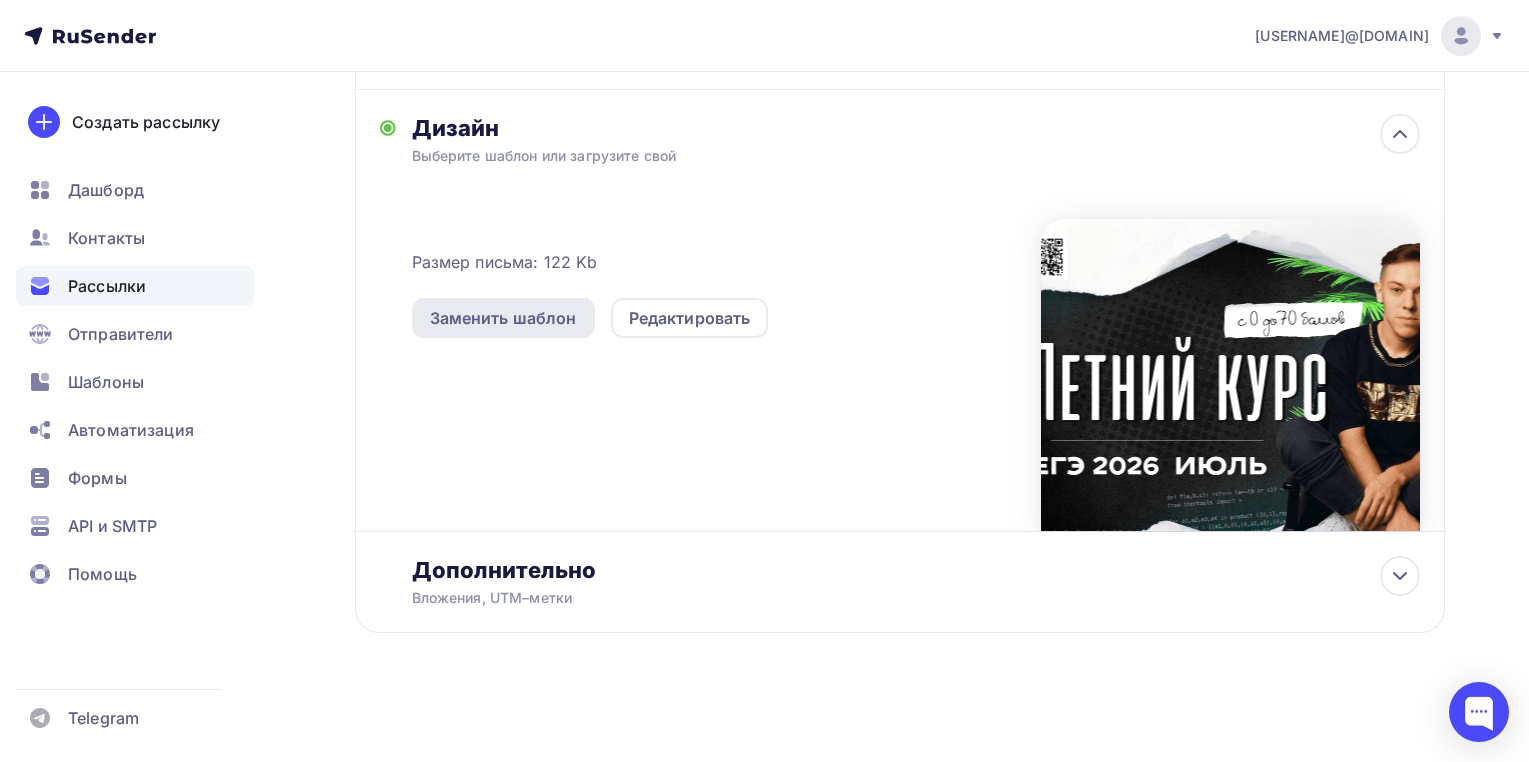 click on "Заменить шаблон" at bounding box center [503, 318] 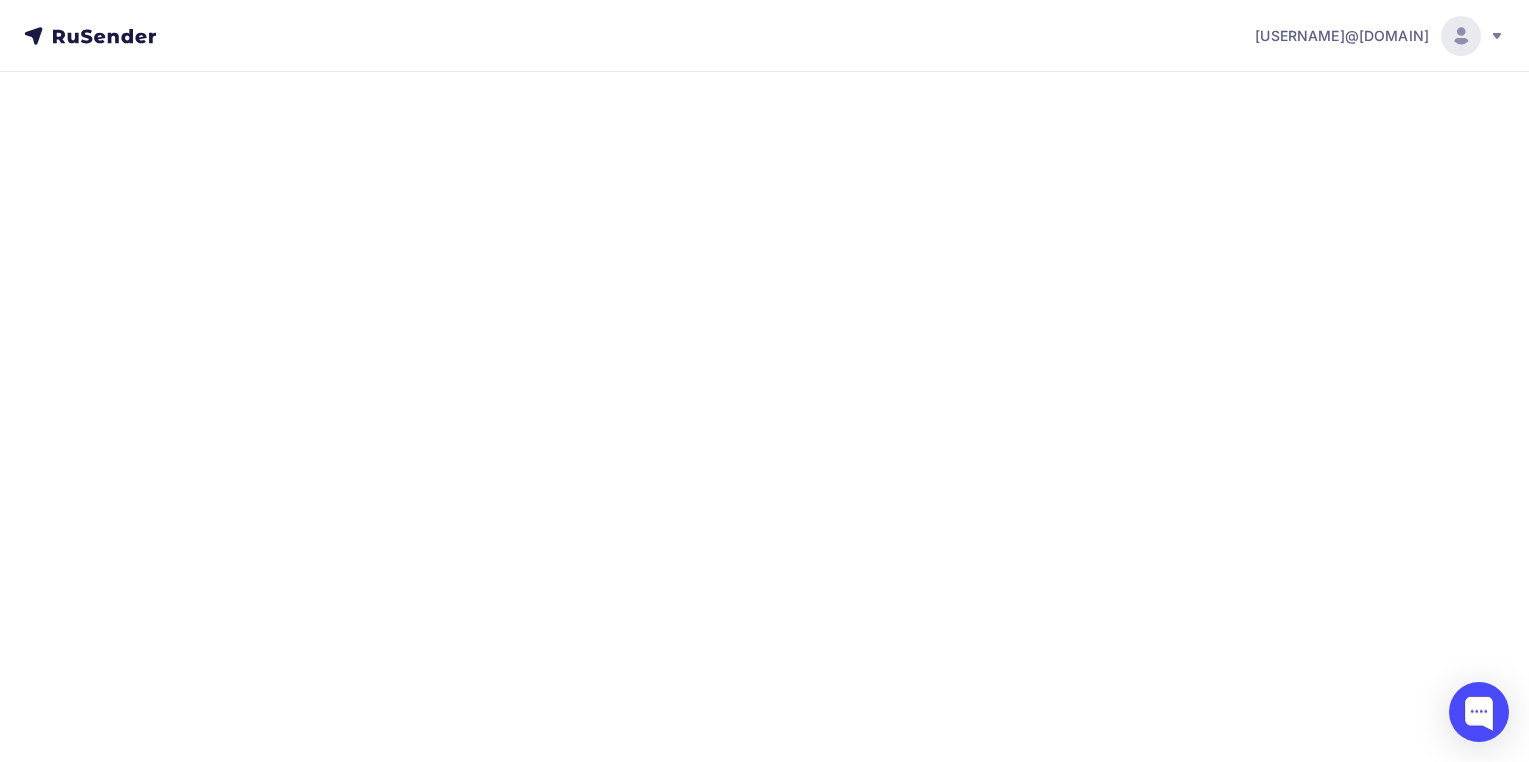 scroll, scrollTop: 0, scrollLeft: 0, axis: both 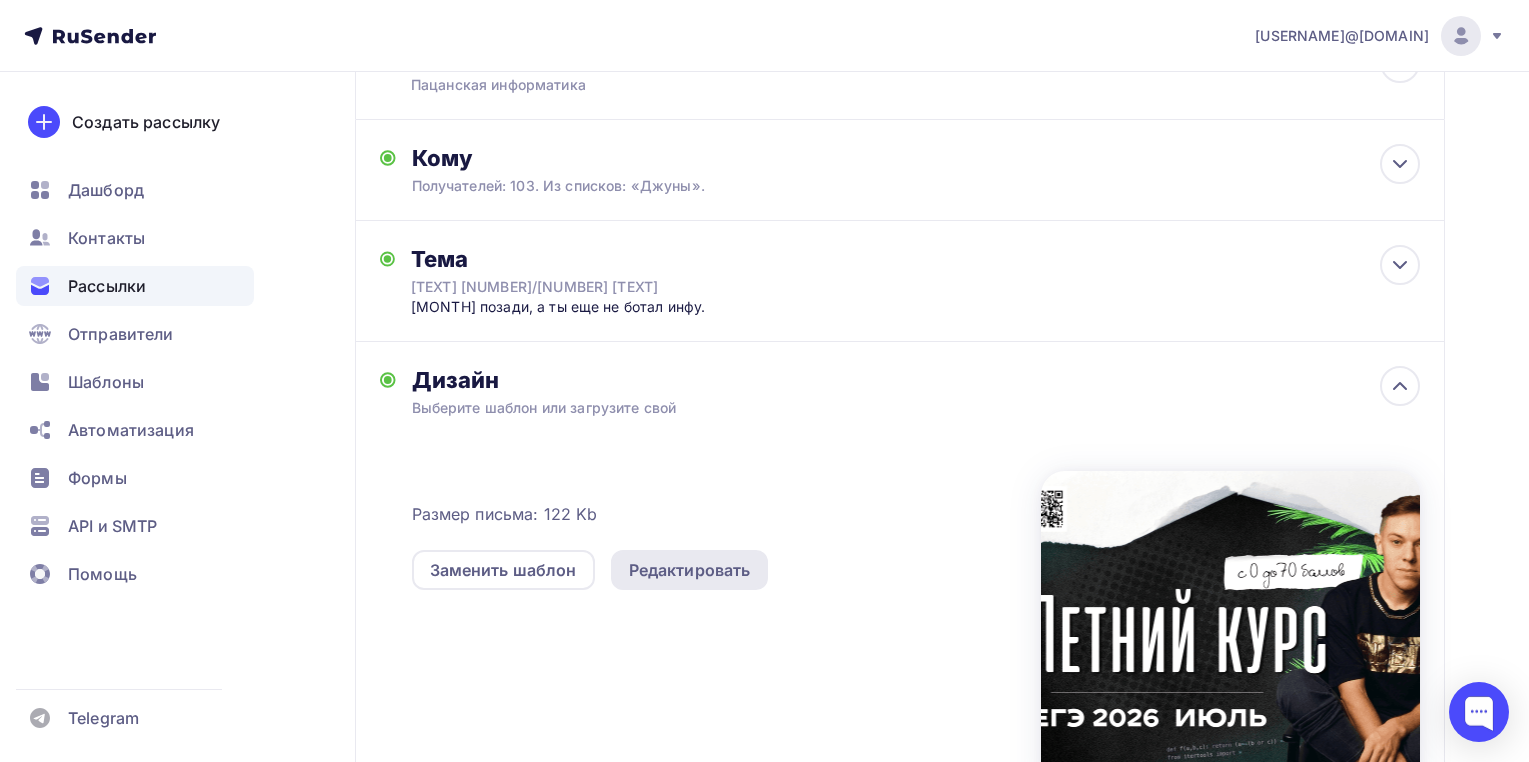 click on "Редактировать" at bounding box center [690, 570] 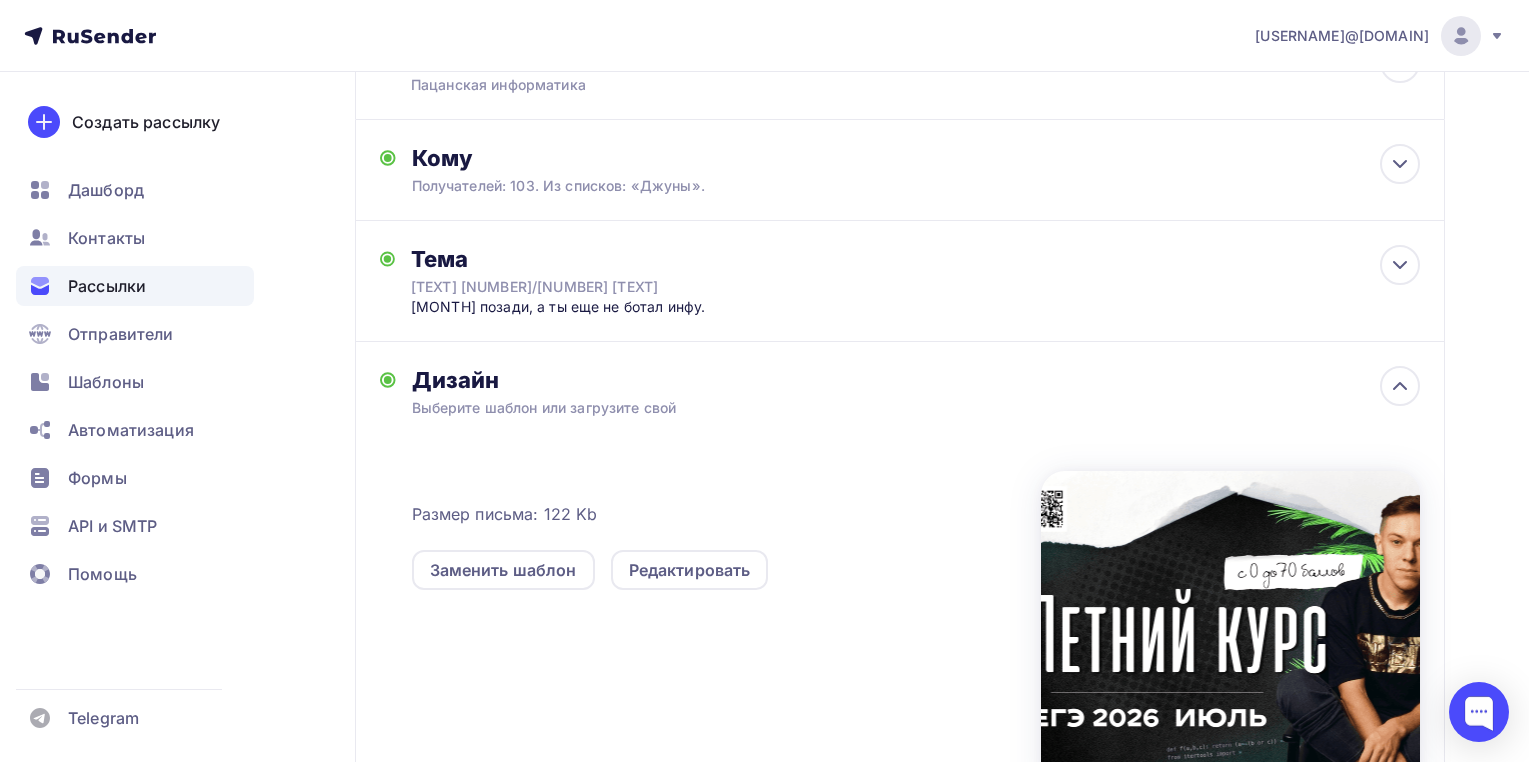 scroll, scrollTop: 0, scrollLeft: 0, axis: both 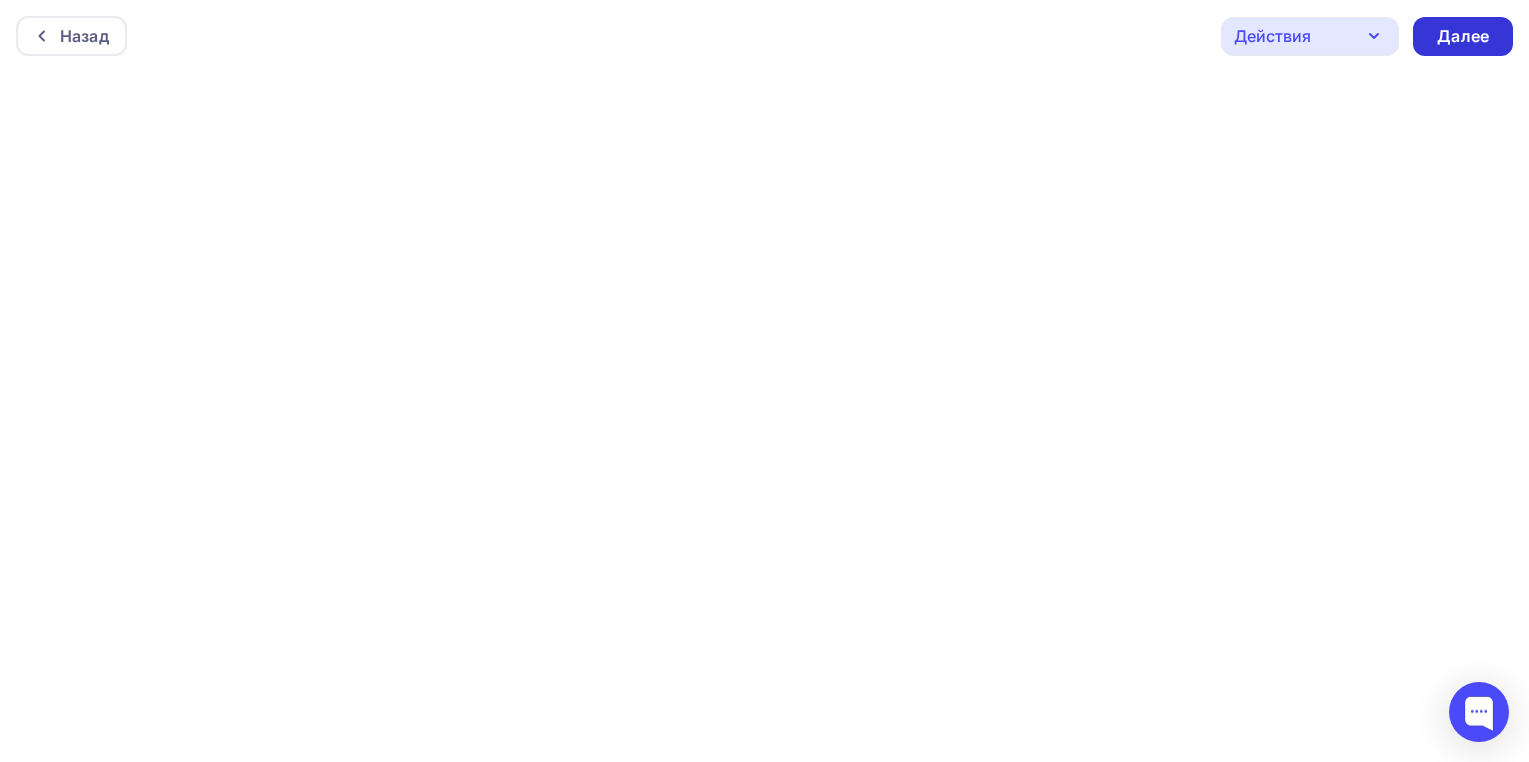 click on "Далее" at bounding box center (1463, 36) 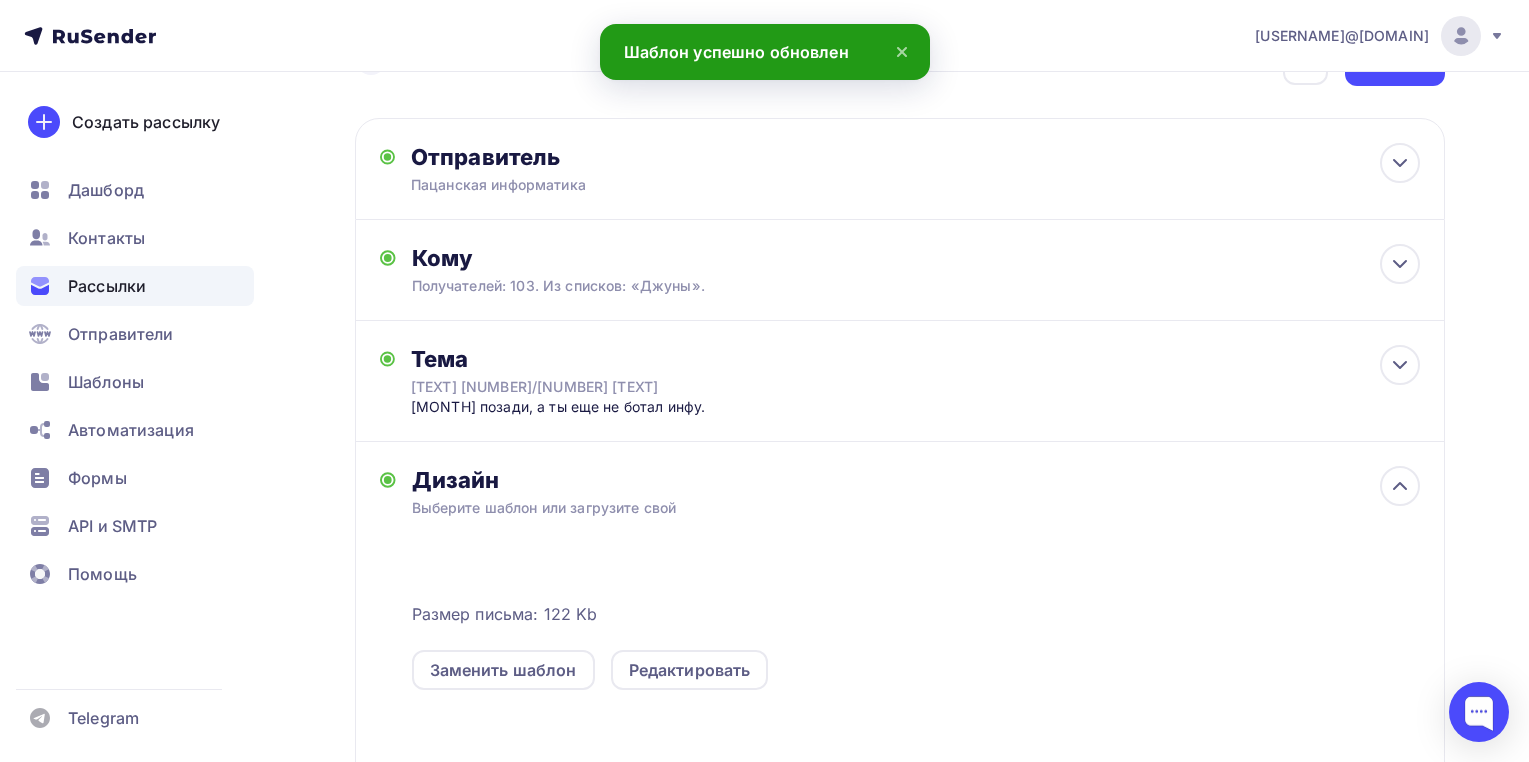 scroll, scrollTop: 70, scrollLeft: 0, axis: vertical 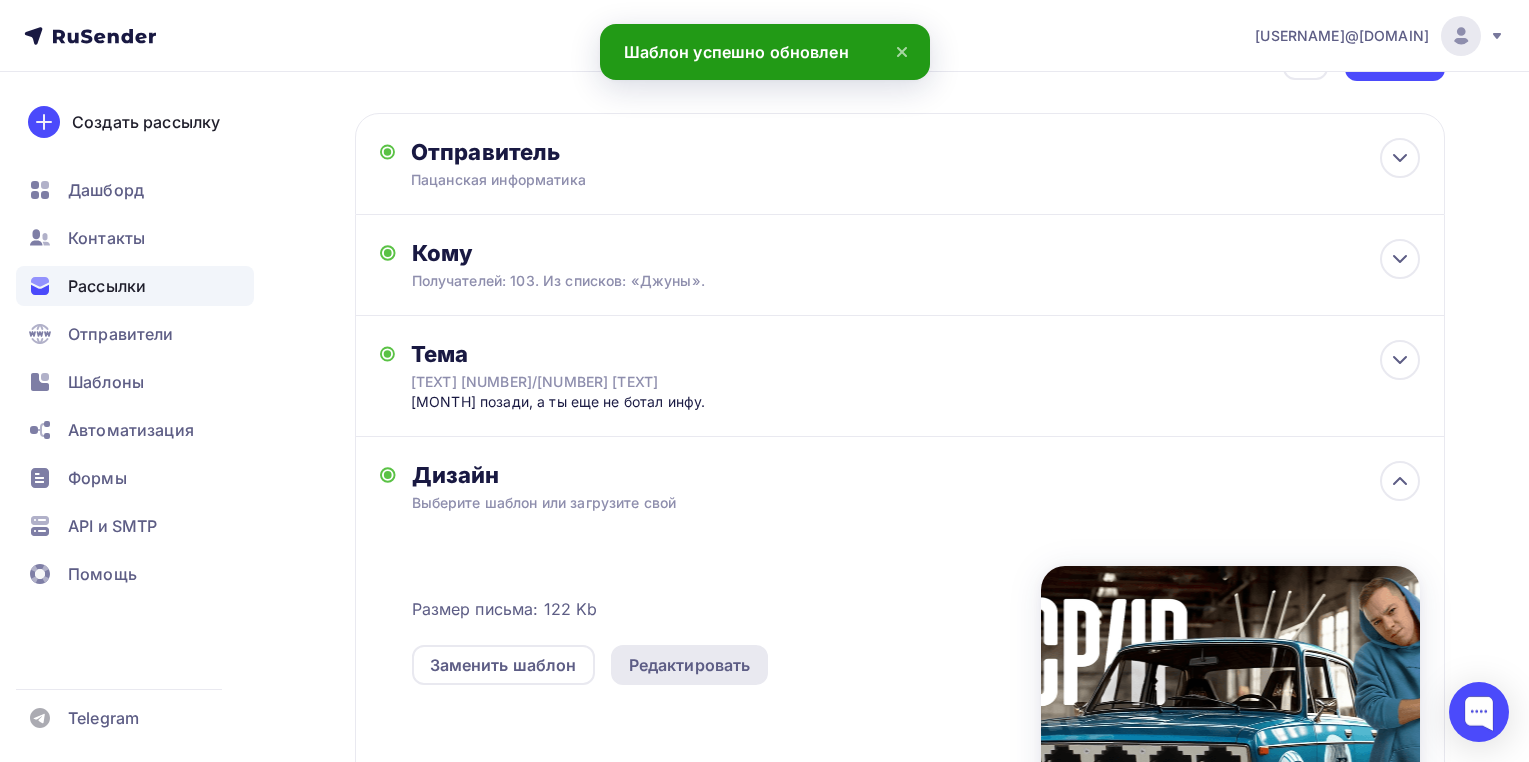 click on "Редактировать" at bounding box center (690, 665) 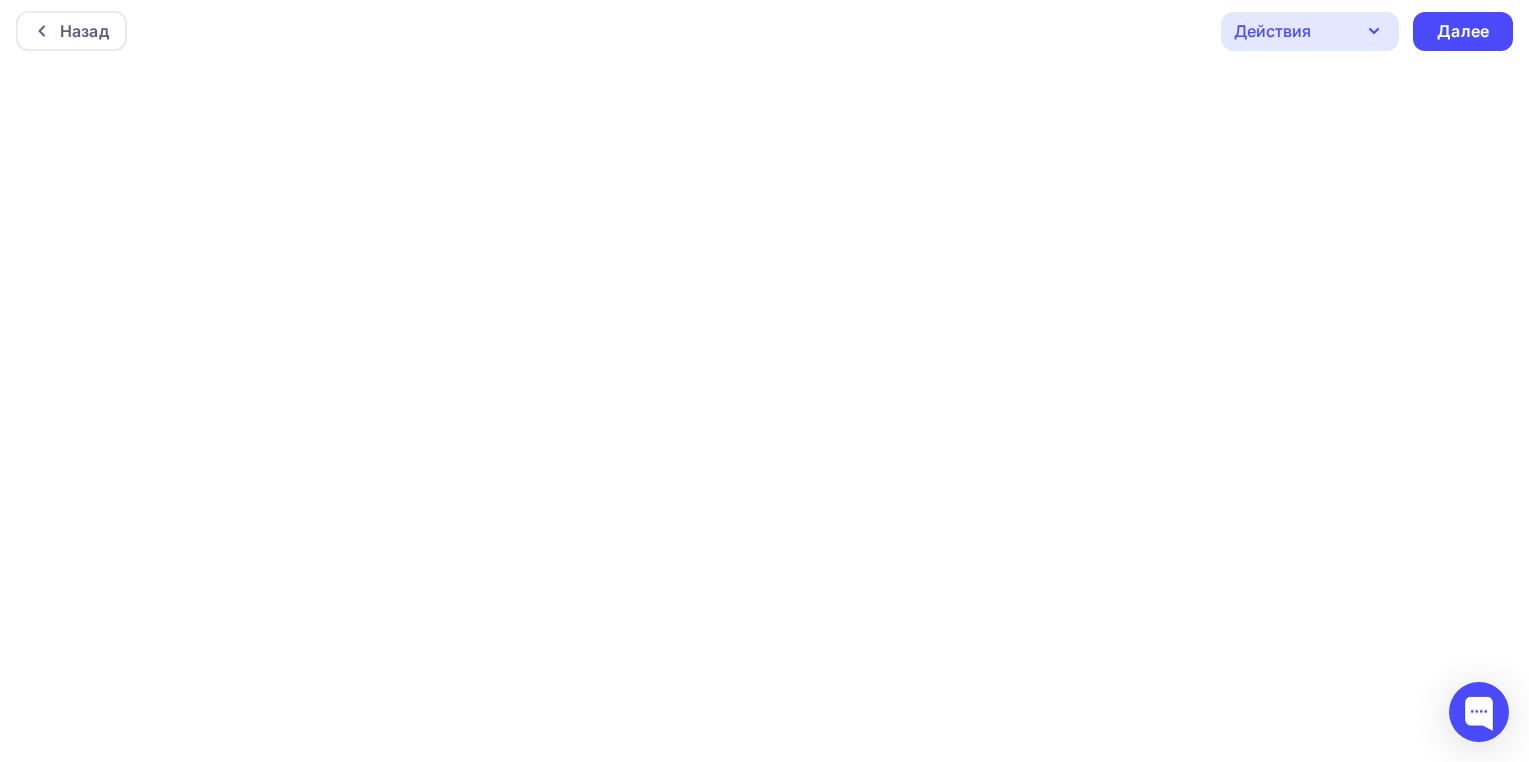 scroll, scrollTop: 0, scrollLeft: 0, axis: both 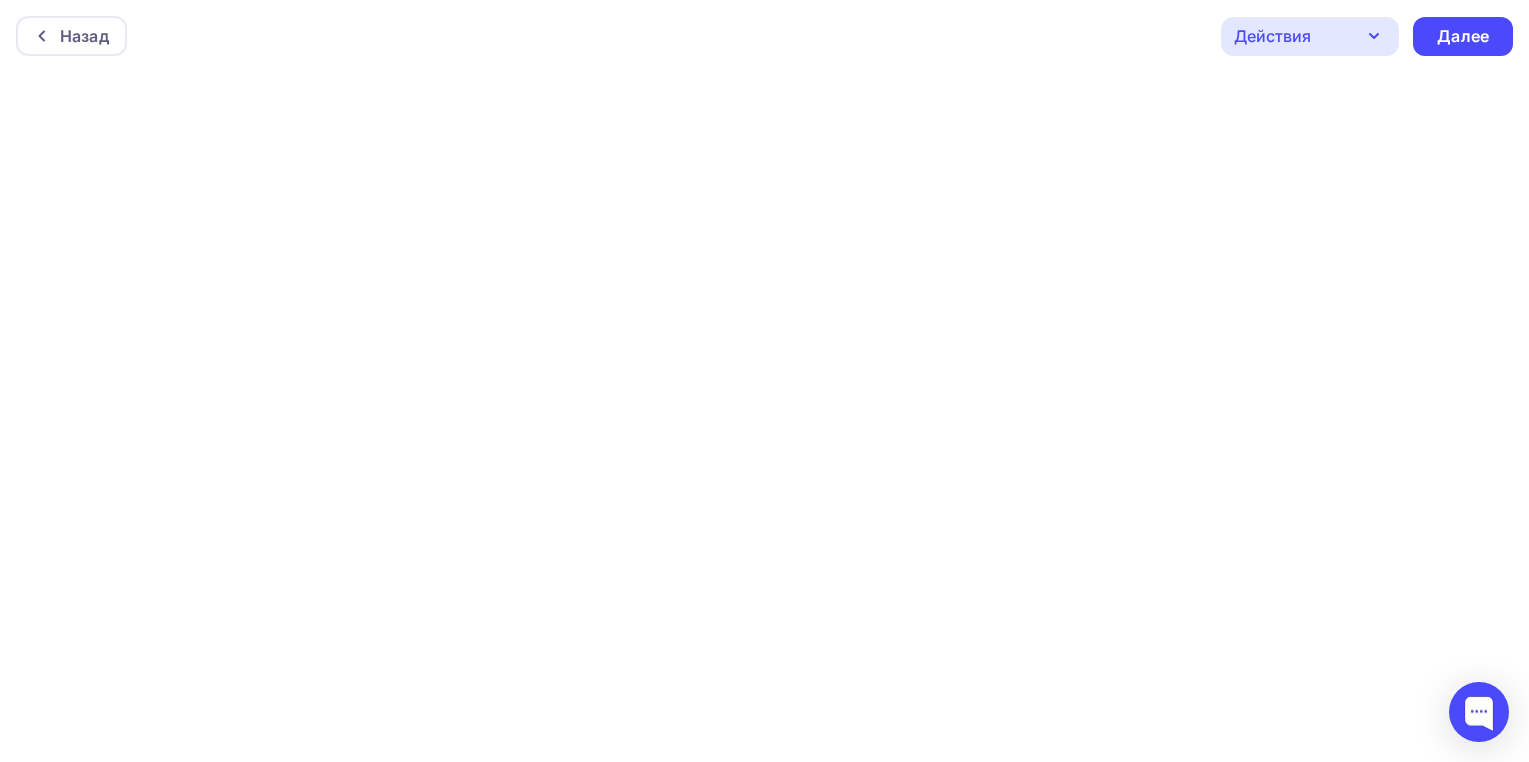 click on "Назад
Действия
Отправить тестовое письмо             Предпросмотр               Сохранить в Мои шаблоны               Выйти без сохранения               Далее" at bounding box center (764, 36) 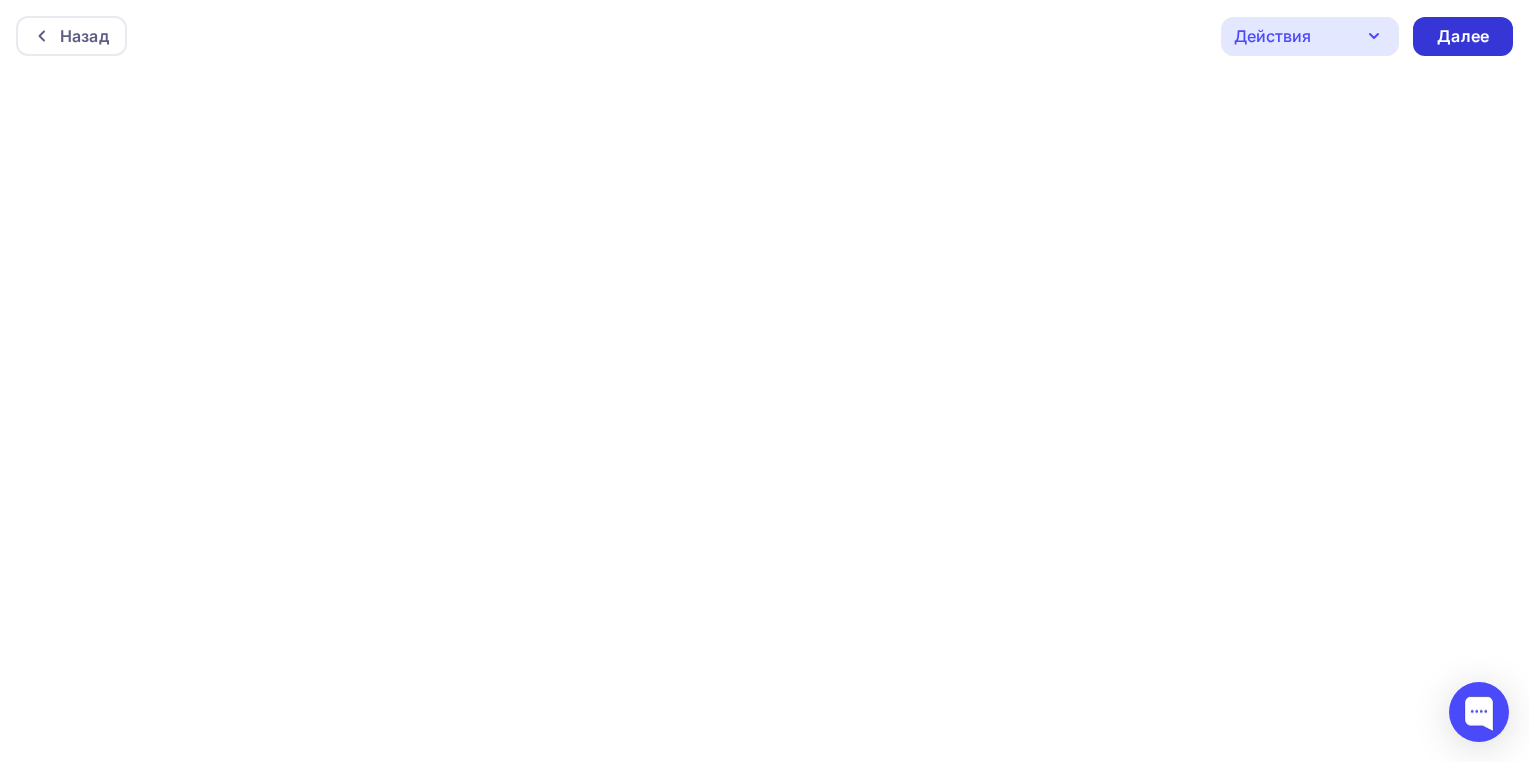 click on "Далее" at bounding box center [1463, 36] 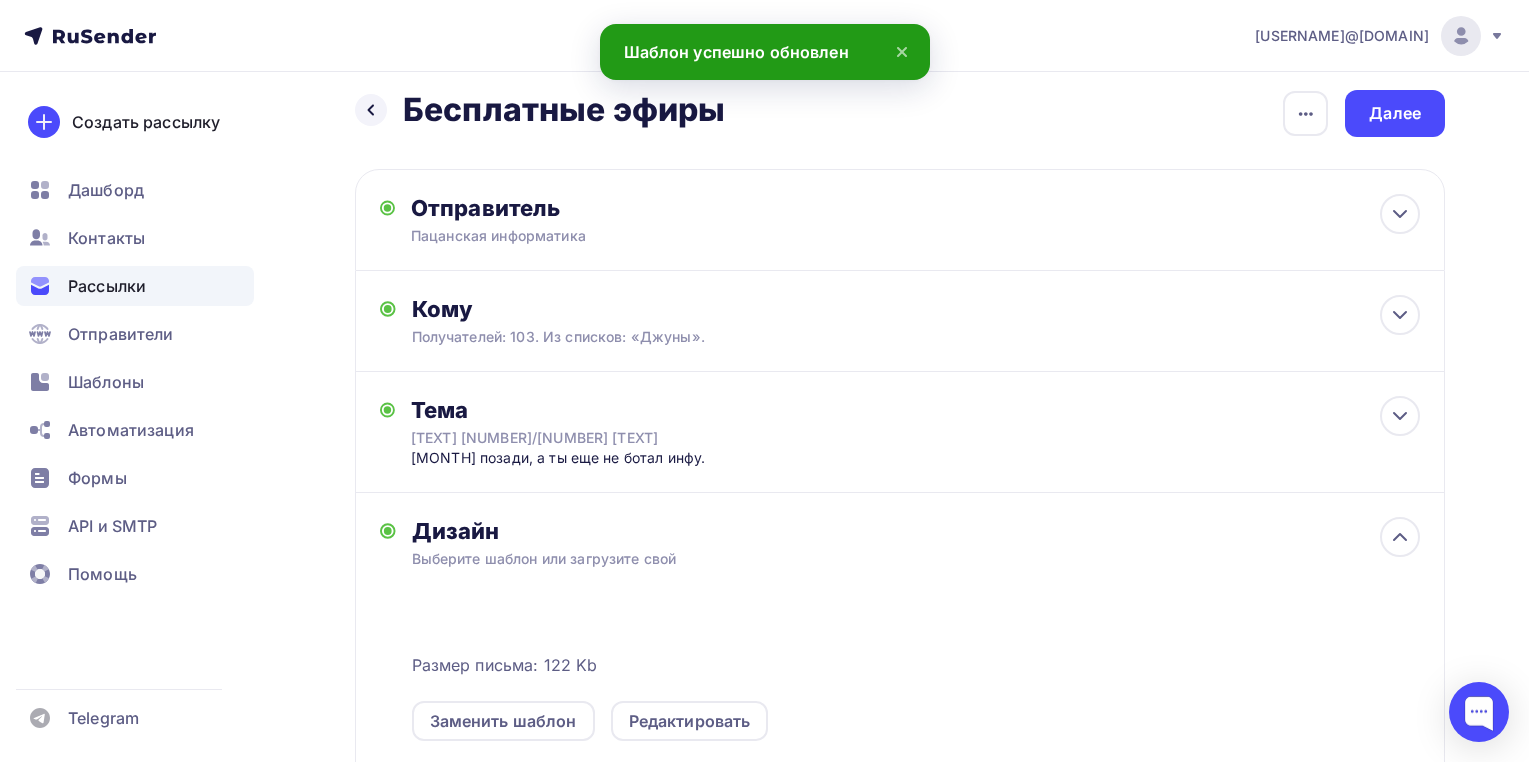 scroll, scrollTop: 0, scrollLeft: 0, axis: both 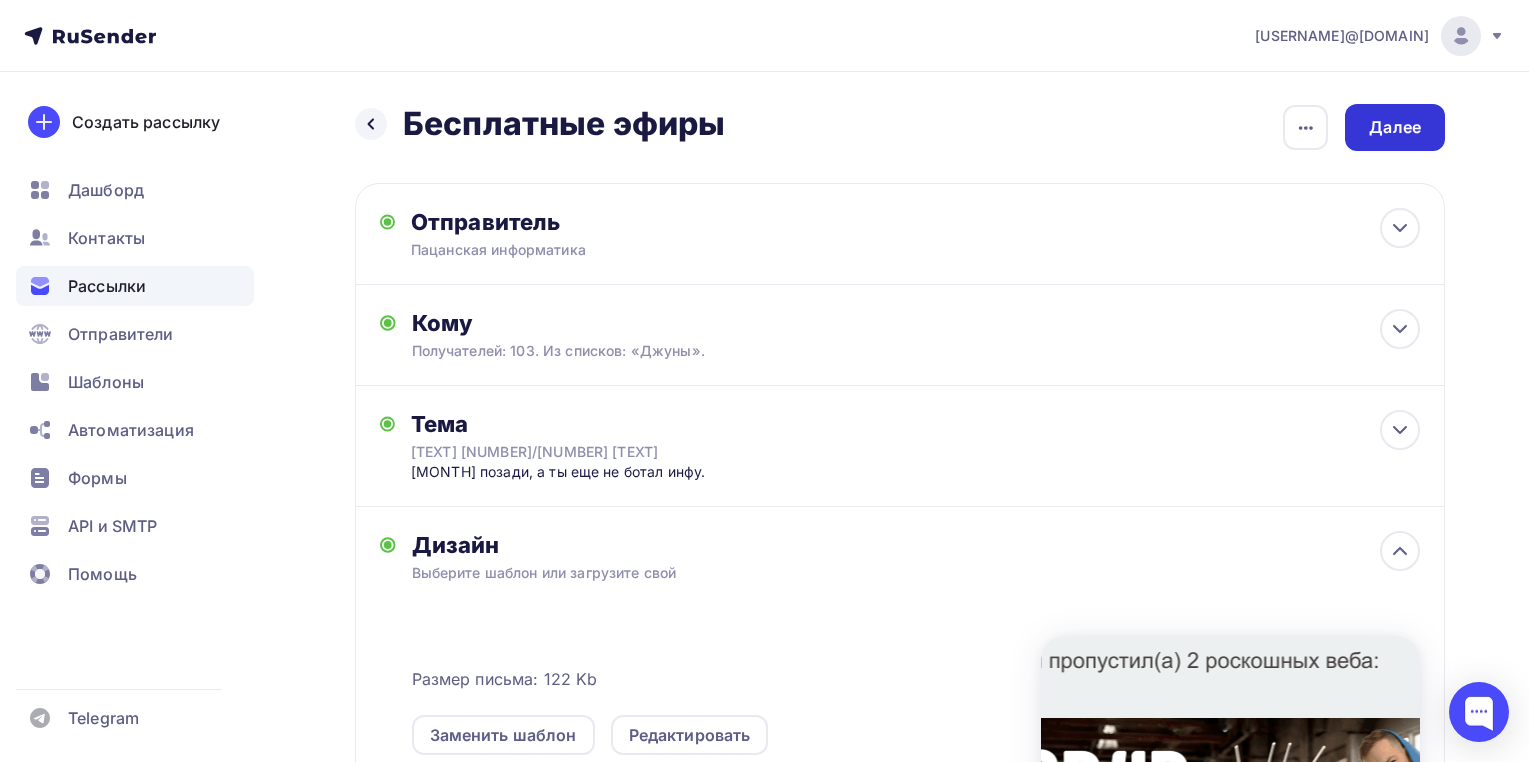 click on "Далее" at bounding box center [1395, 127] 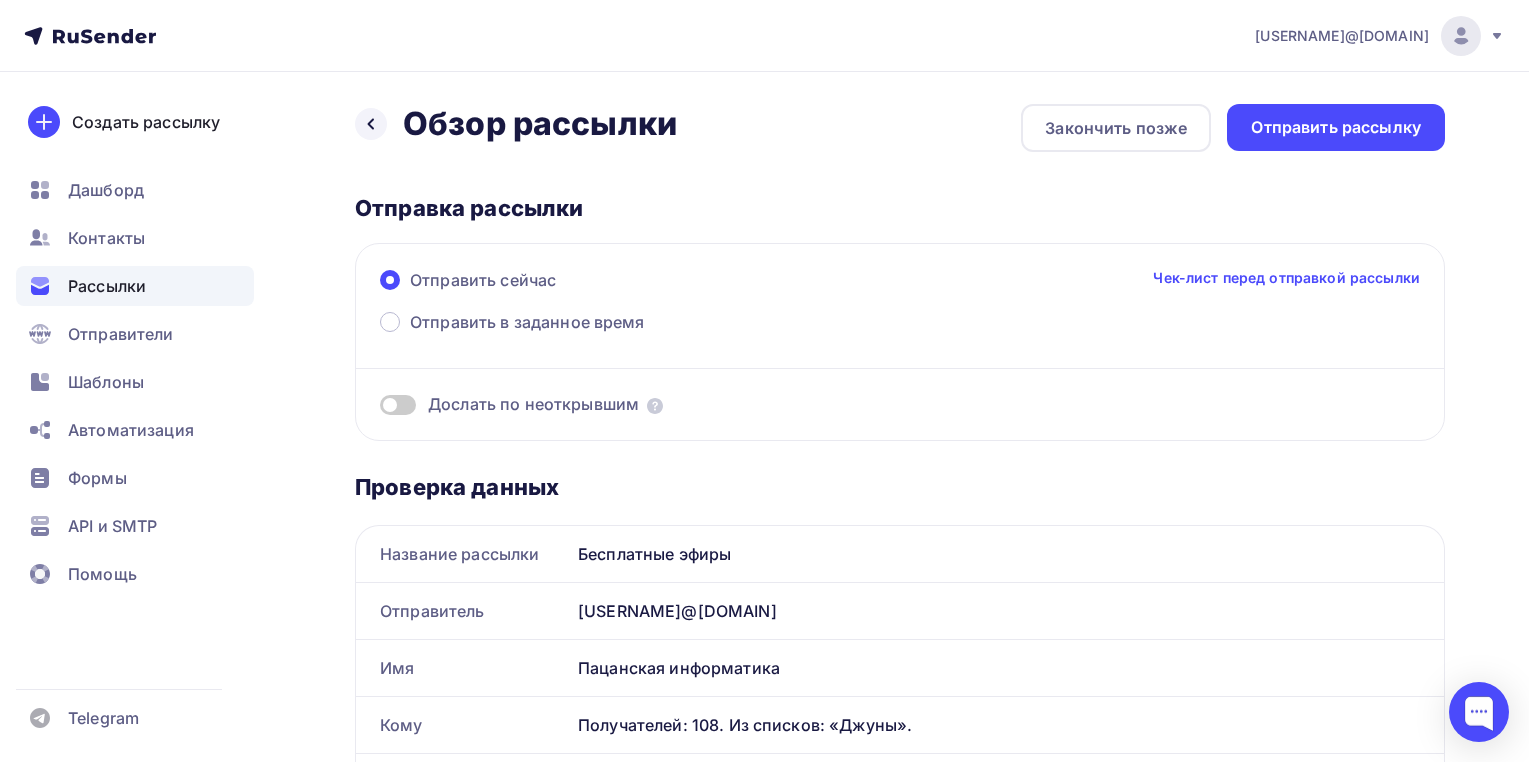 scroll, scrollTop: 0, scrollLeft: 0, axis: both 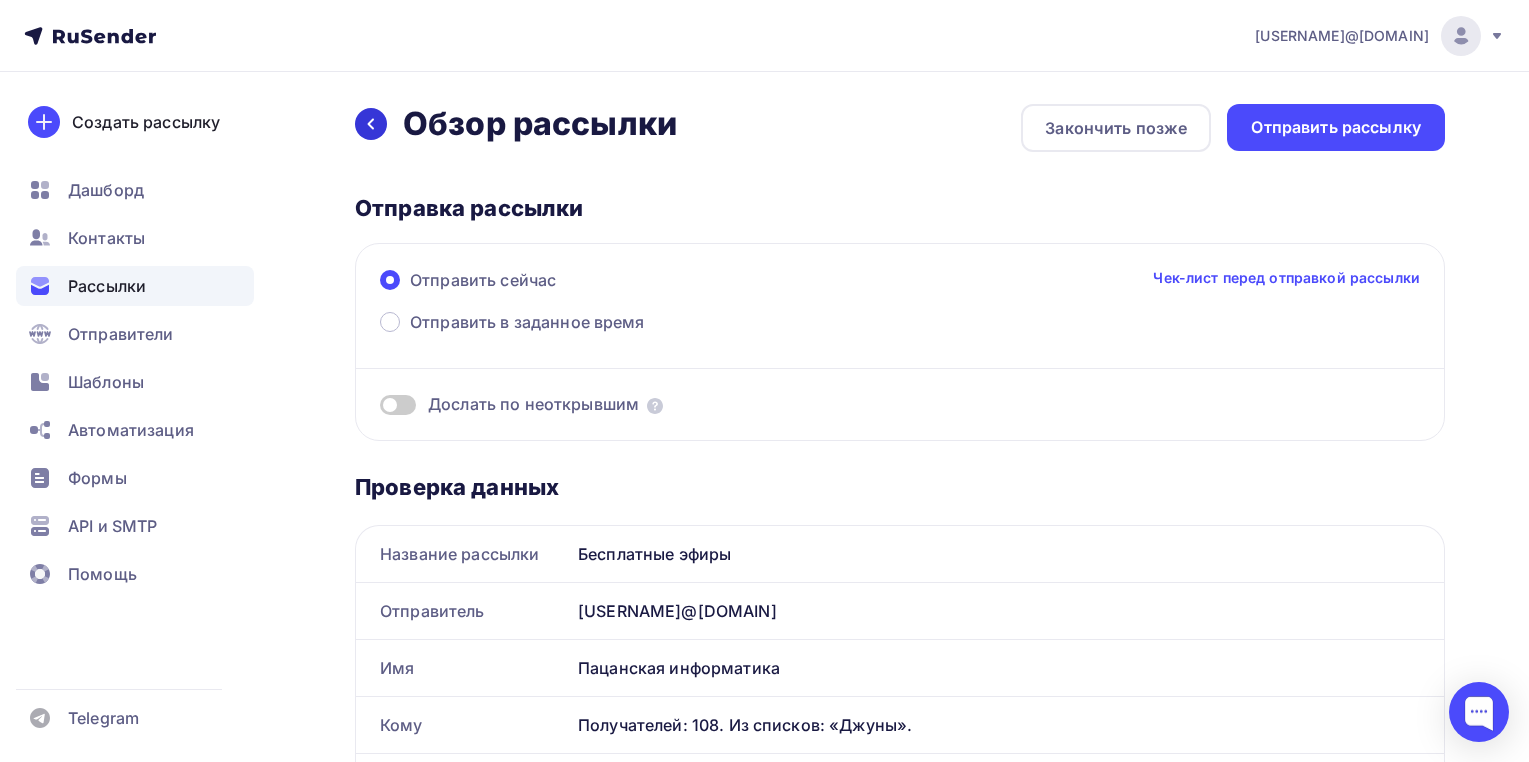 click at bounding box center [371, 124] 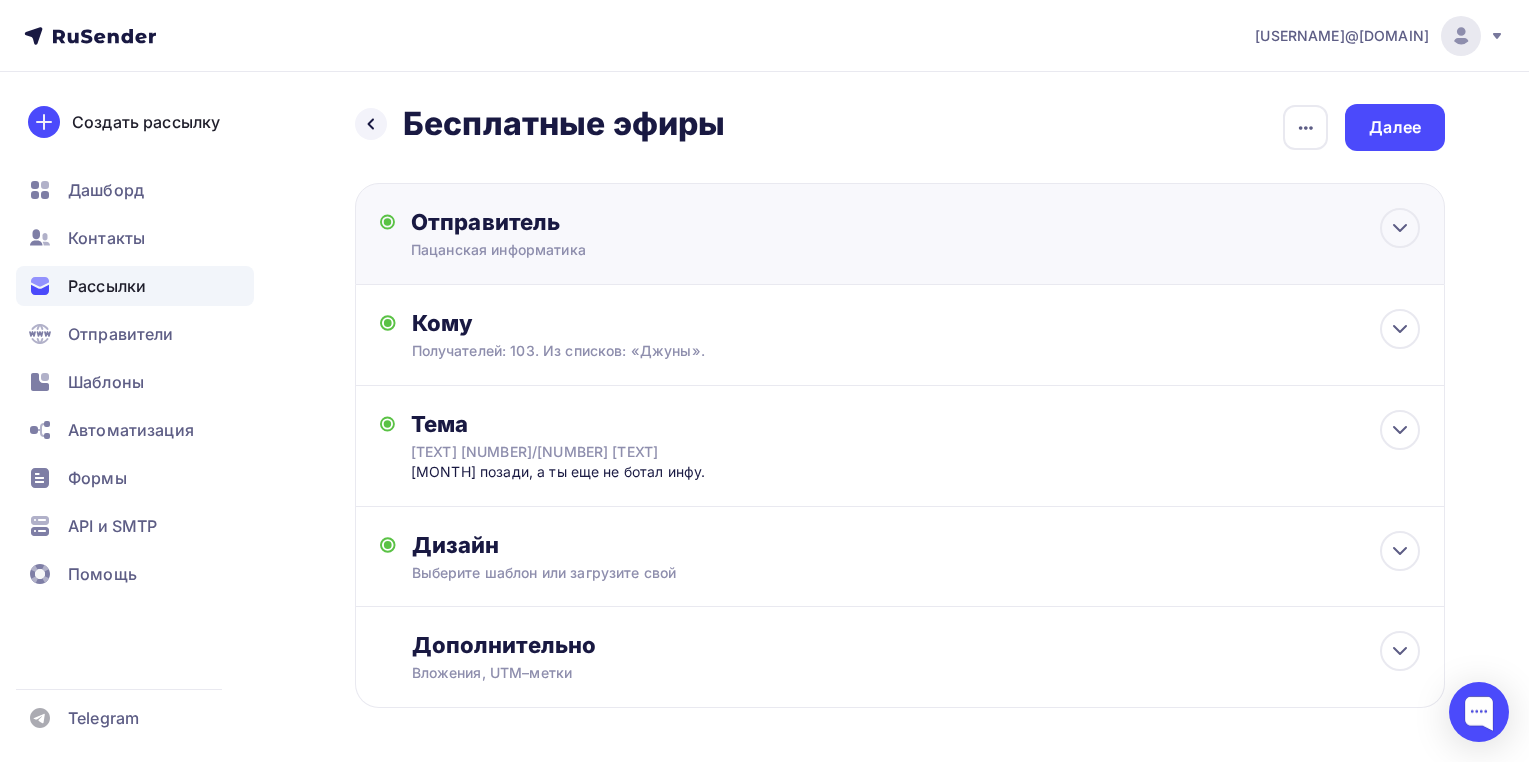 click on "Отправитель
Пацанская информатика
Email  *
[EMAIL]
[EMAIL]           [EMAIL]               Добавить отправителя
Рекомендуем  добавить почту на домене , чтобы рассылка не попала в «Спам»
Имя                 Сохранить
Предпросмотр может отличаться  в зависимости от почтового клиента
Судьба 2/3 лета
Июнь позади, а ты еще не ботал инфу.
12:45" at bounding box center [900, 234] 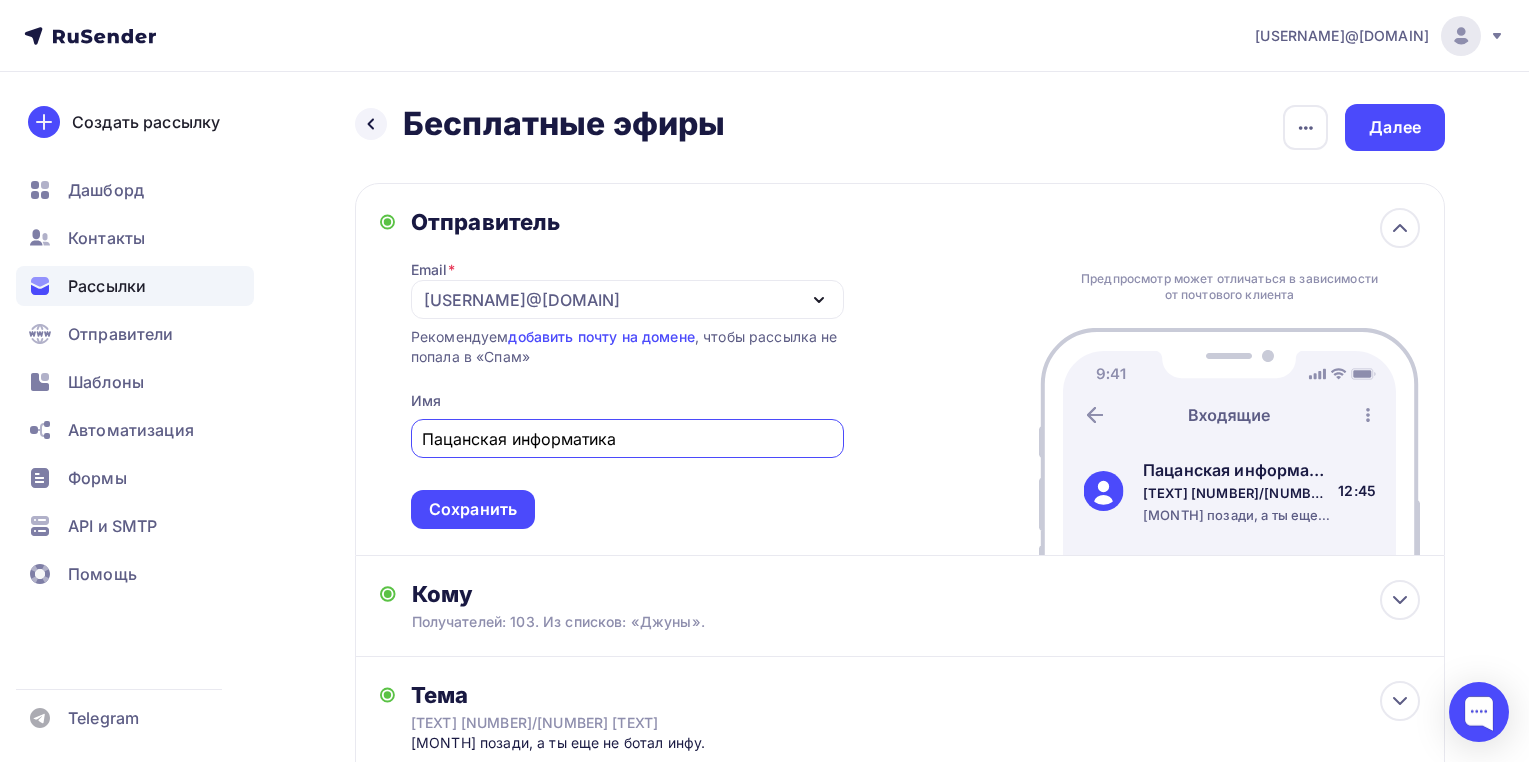scroll, scrollTop: 0, scrollLeft: 0, axis: both 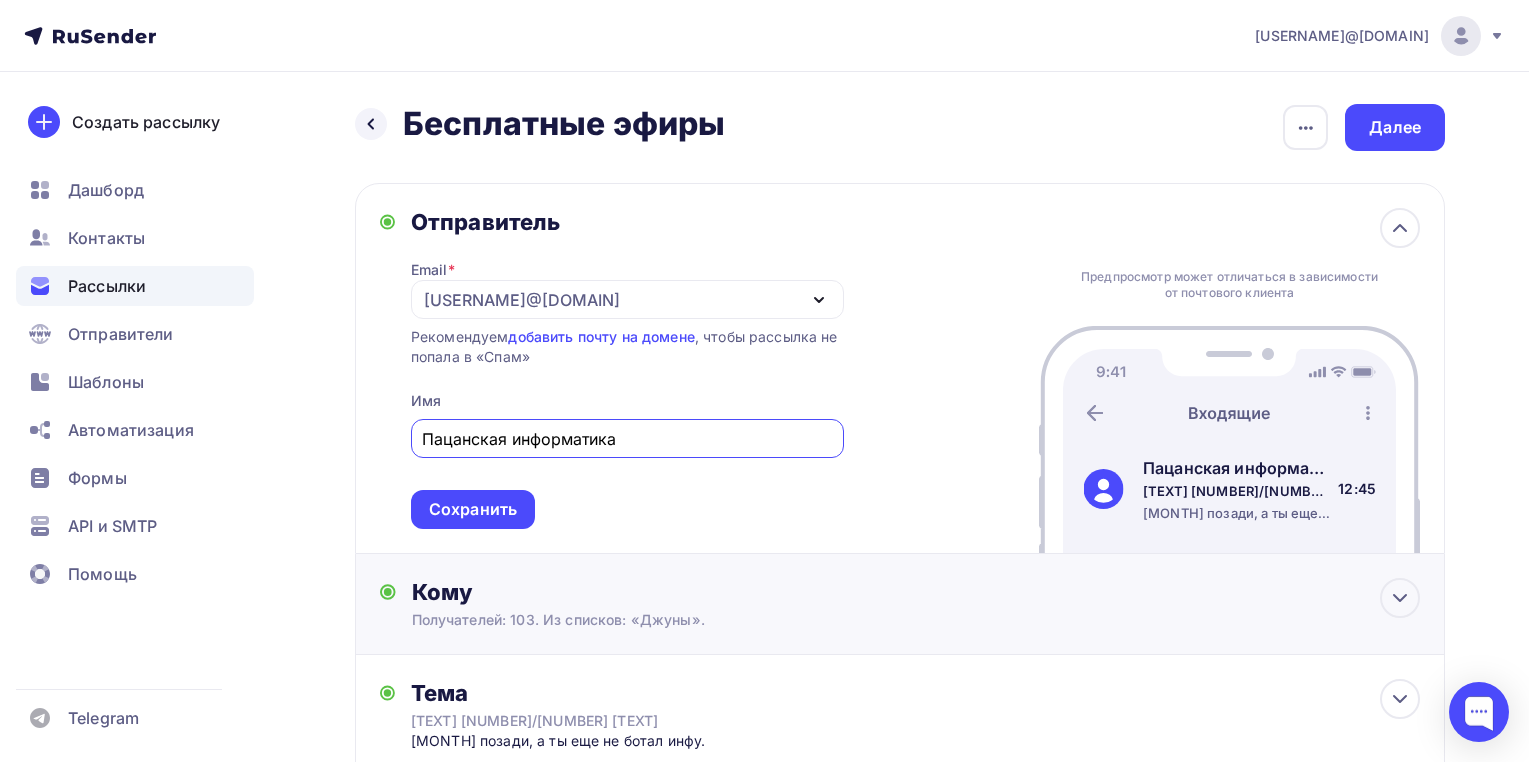 click on "Кому
Получателей: 103. Из
списков: «Джуны».
Списки получателей
Джуны
Все списки
id
Джуны
(108)
#23927
Добавить список
Добавить сегментацию
Получателей:
103
Сохранить" at bounding box center [900, 604] 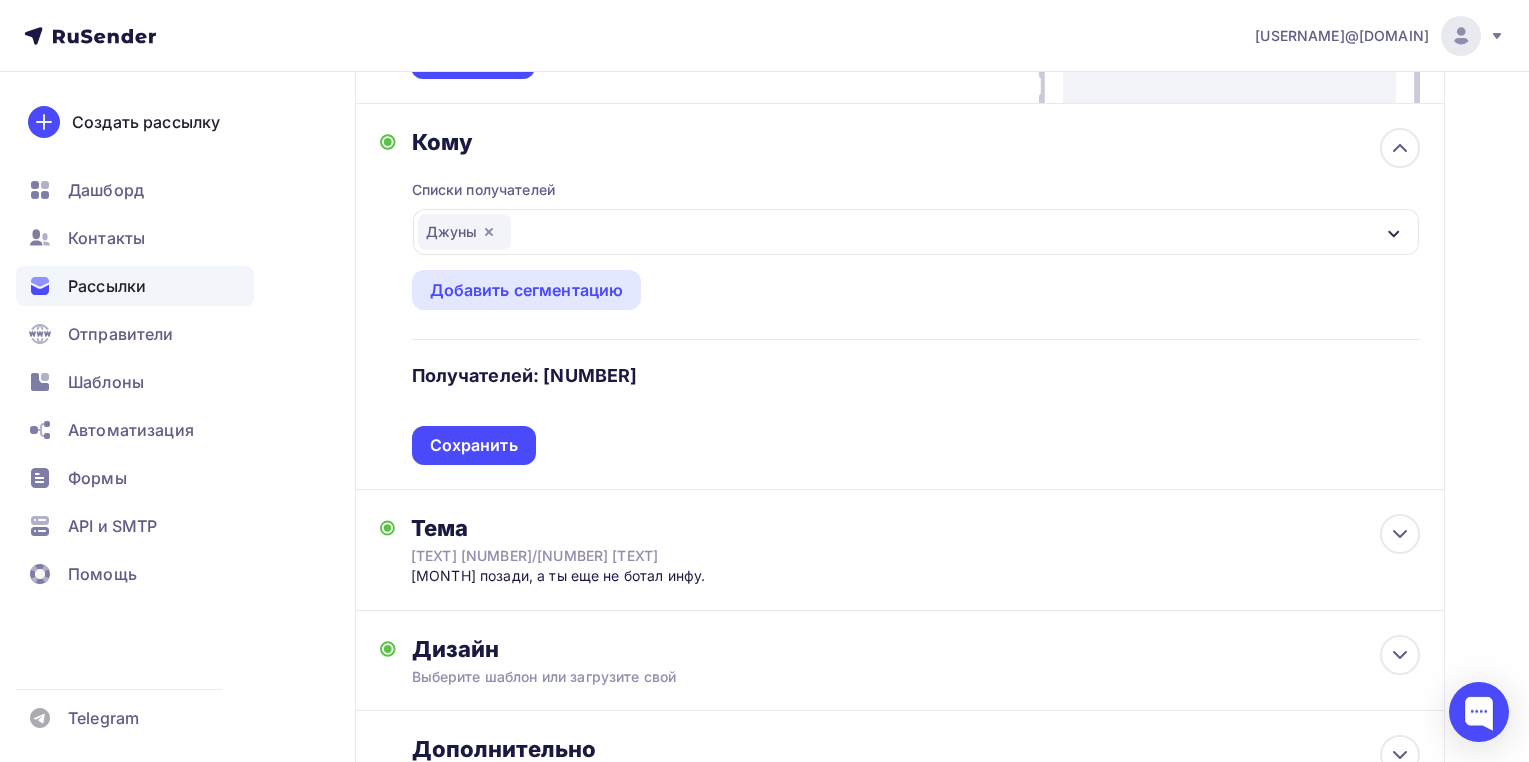scroll, scrollTop: 454, scrollLeft: 0, axis: vertical 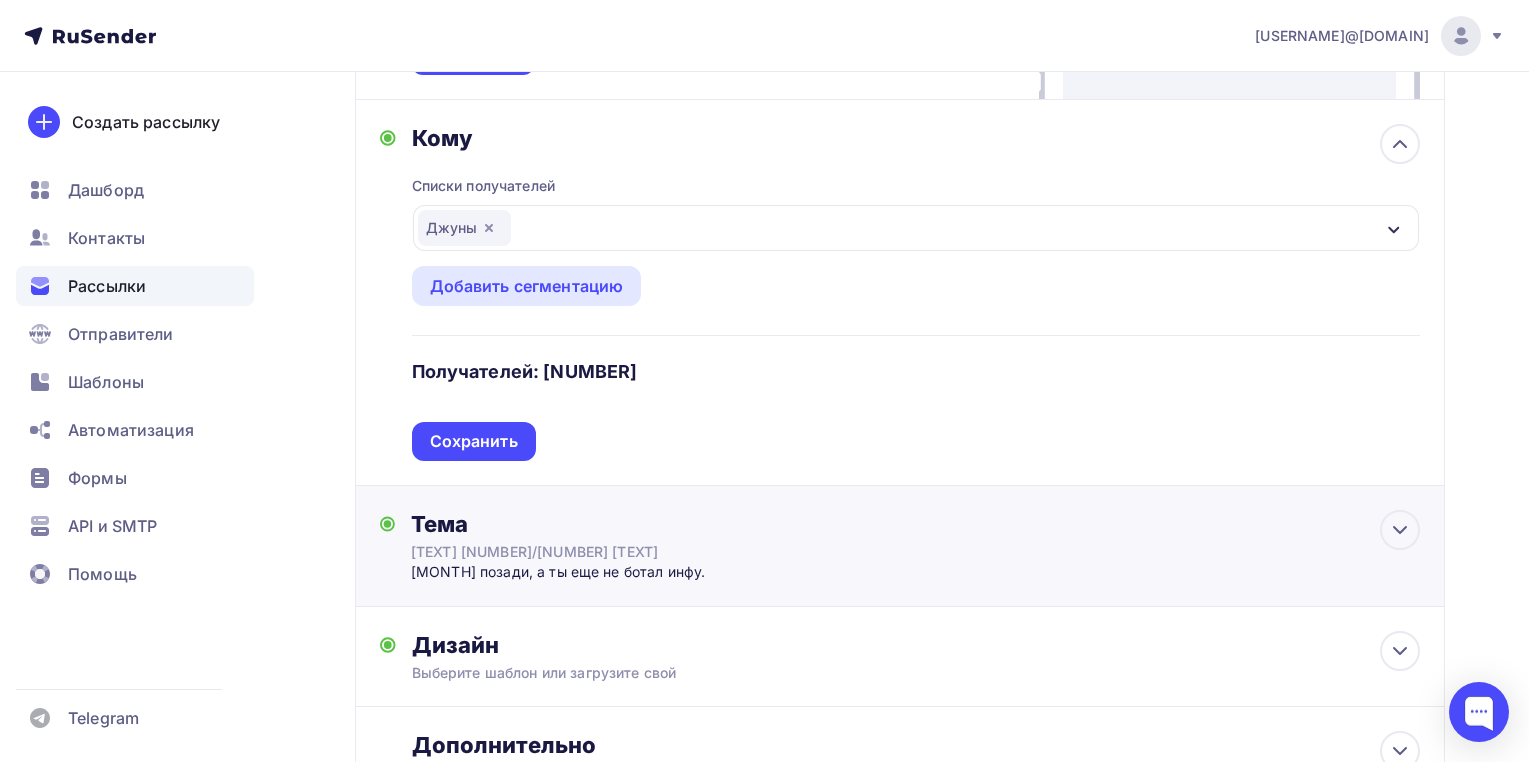 click on "[TEXT] [NUMBER]/[NUMBER] [TEXT]" at bounding box center (589, 552) 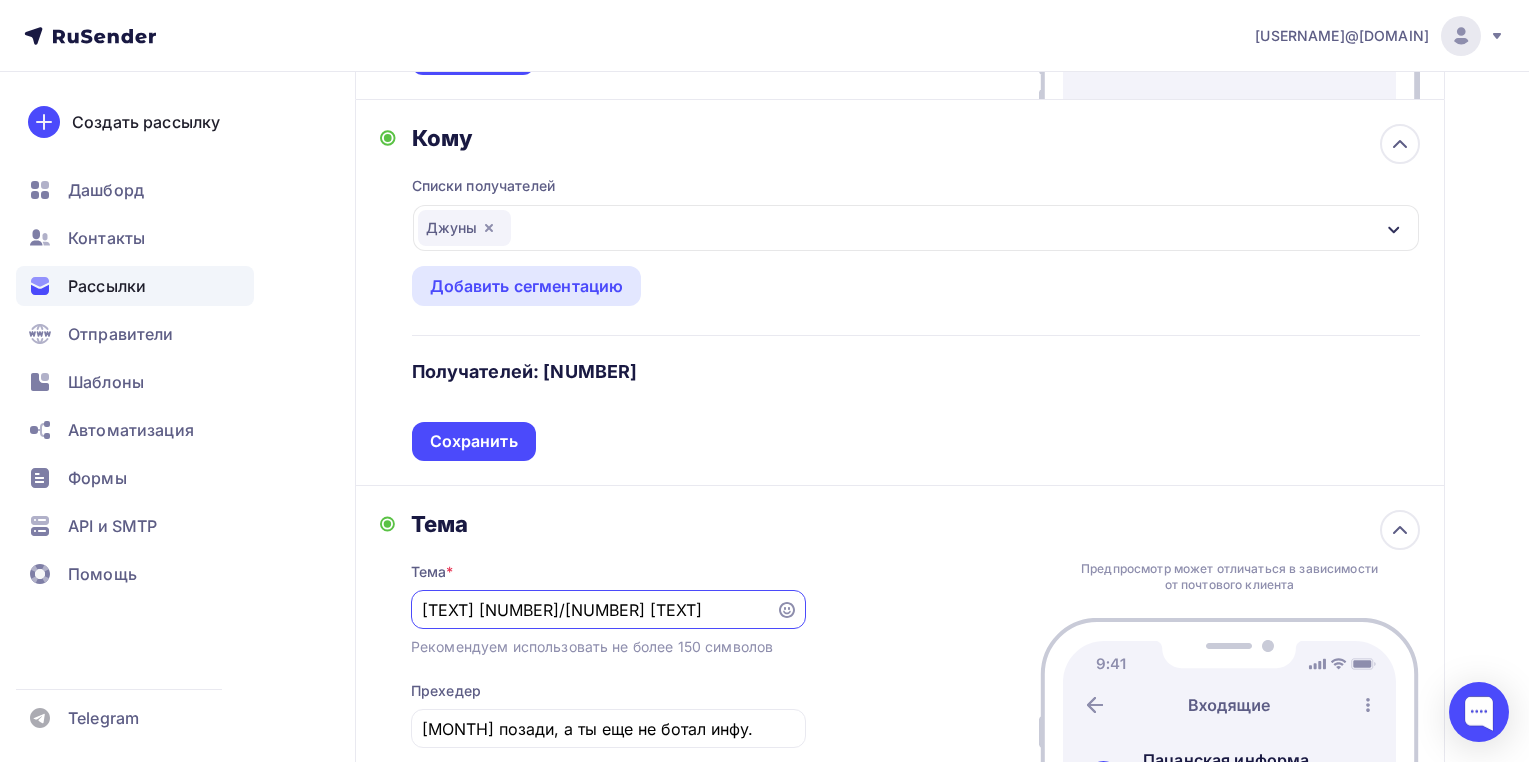 scroll, scrollTop: 1, scrollLeft: 0, axis: vertical 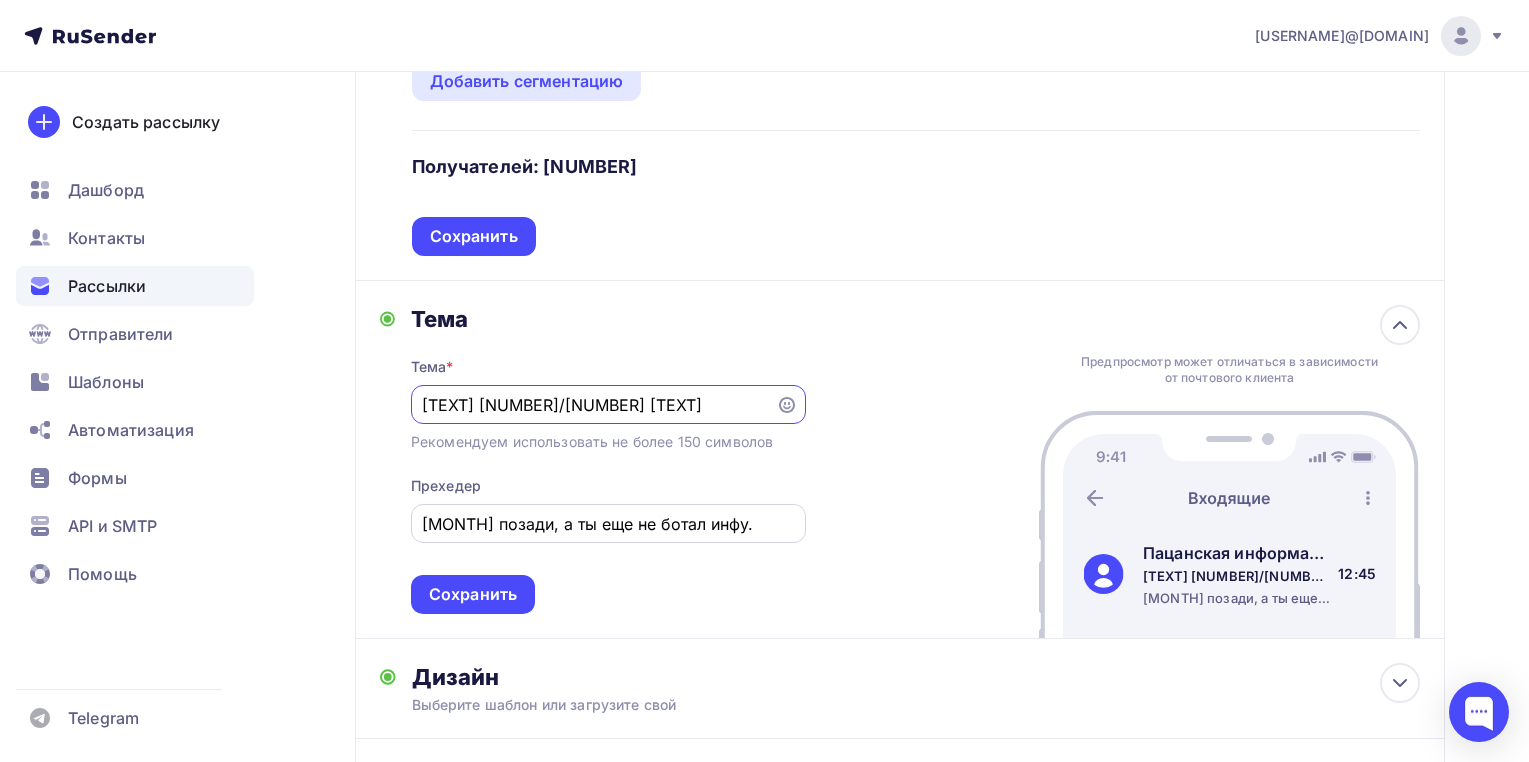 click on "[MONTH] позади, а ты еще не ботал инфу." at bounding box center [593, 405] 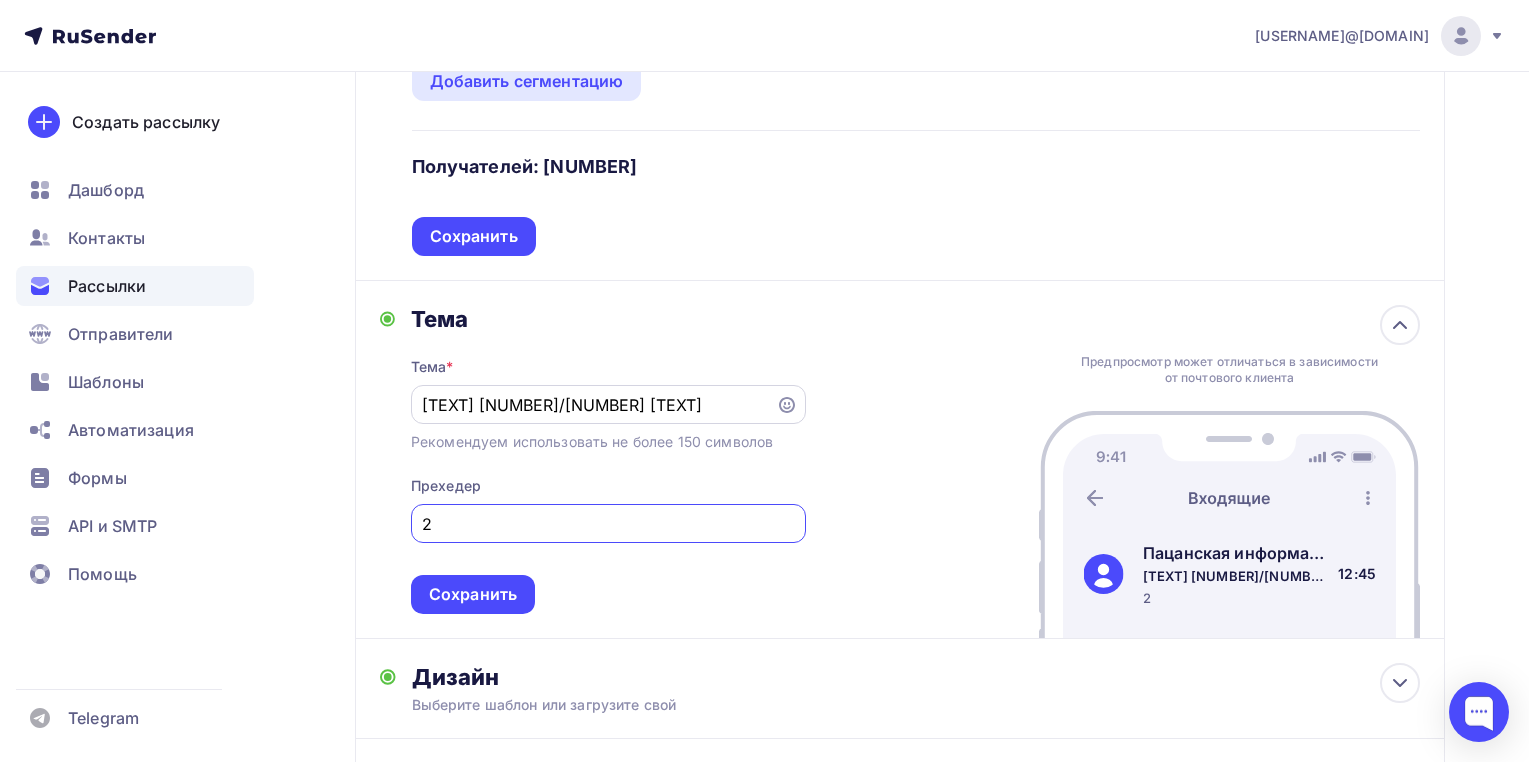 type on "2" 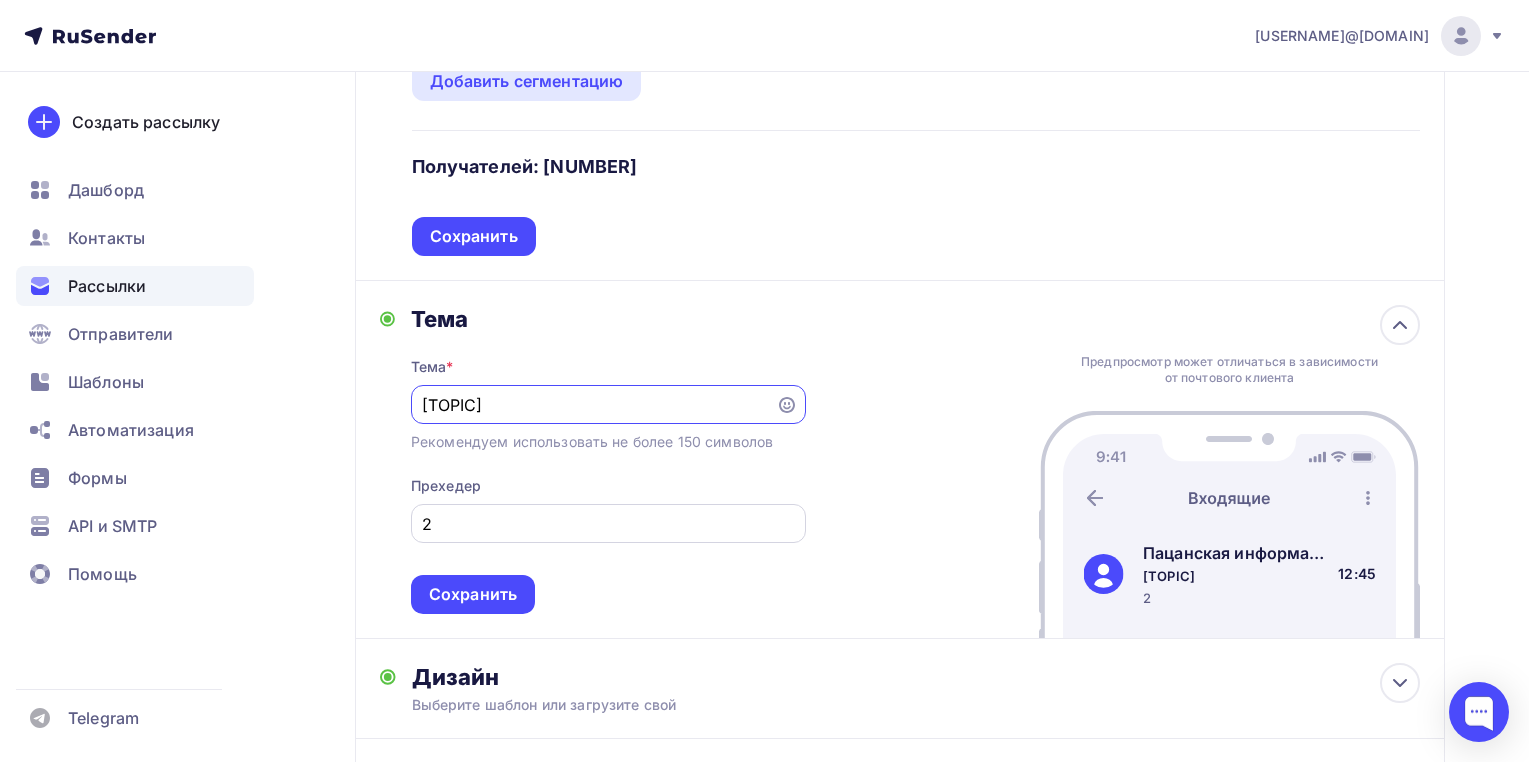 type on "[TOPIC]" 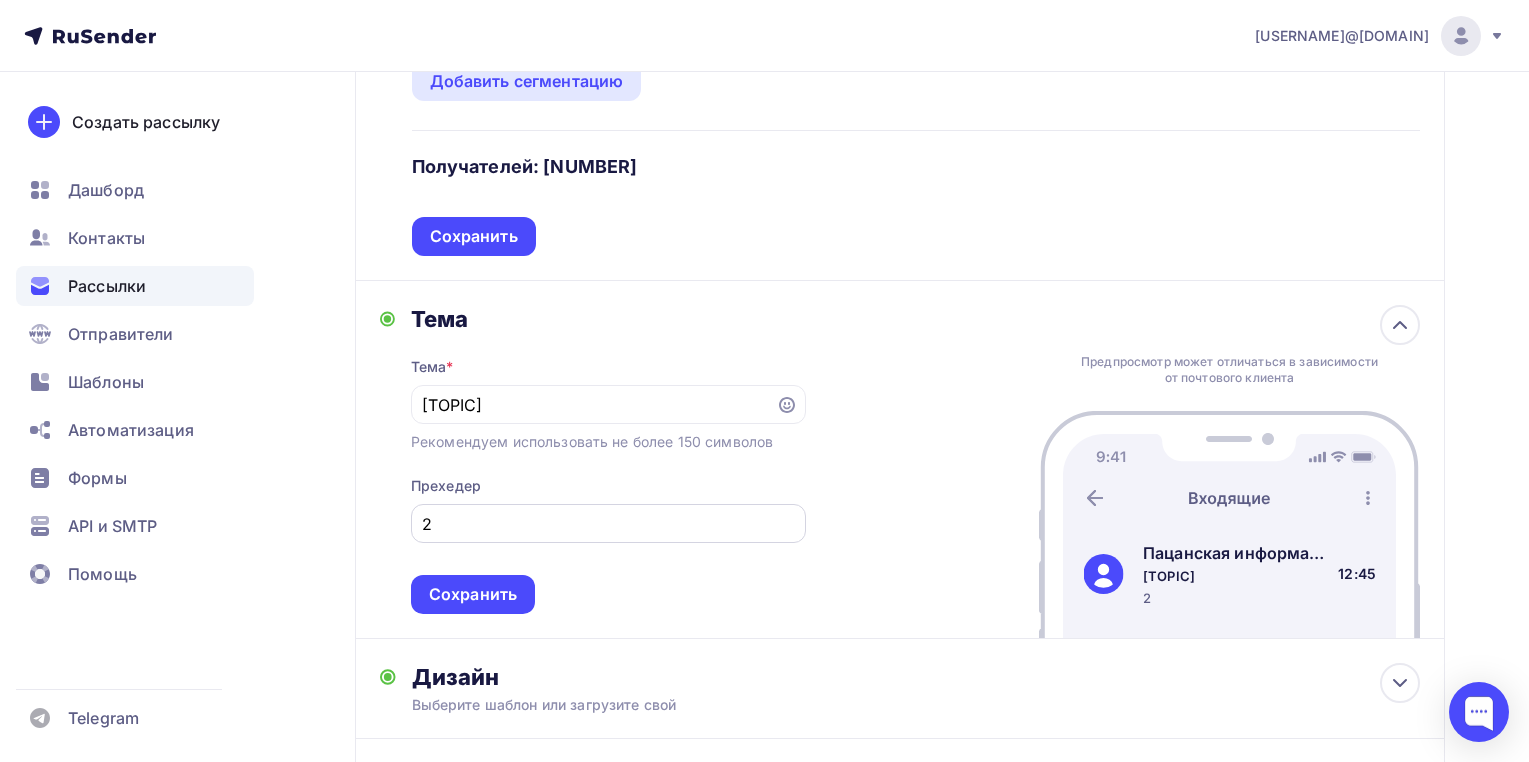 click on "2" at bounding box center [608, 404] 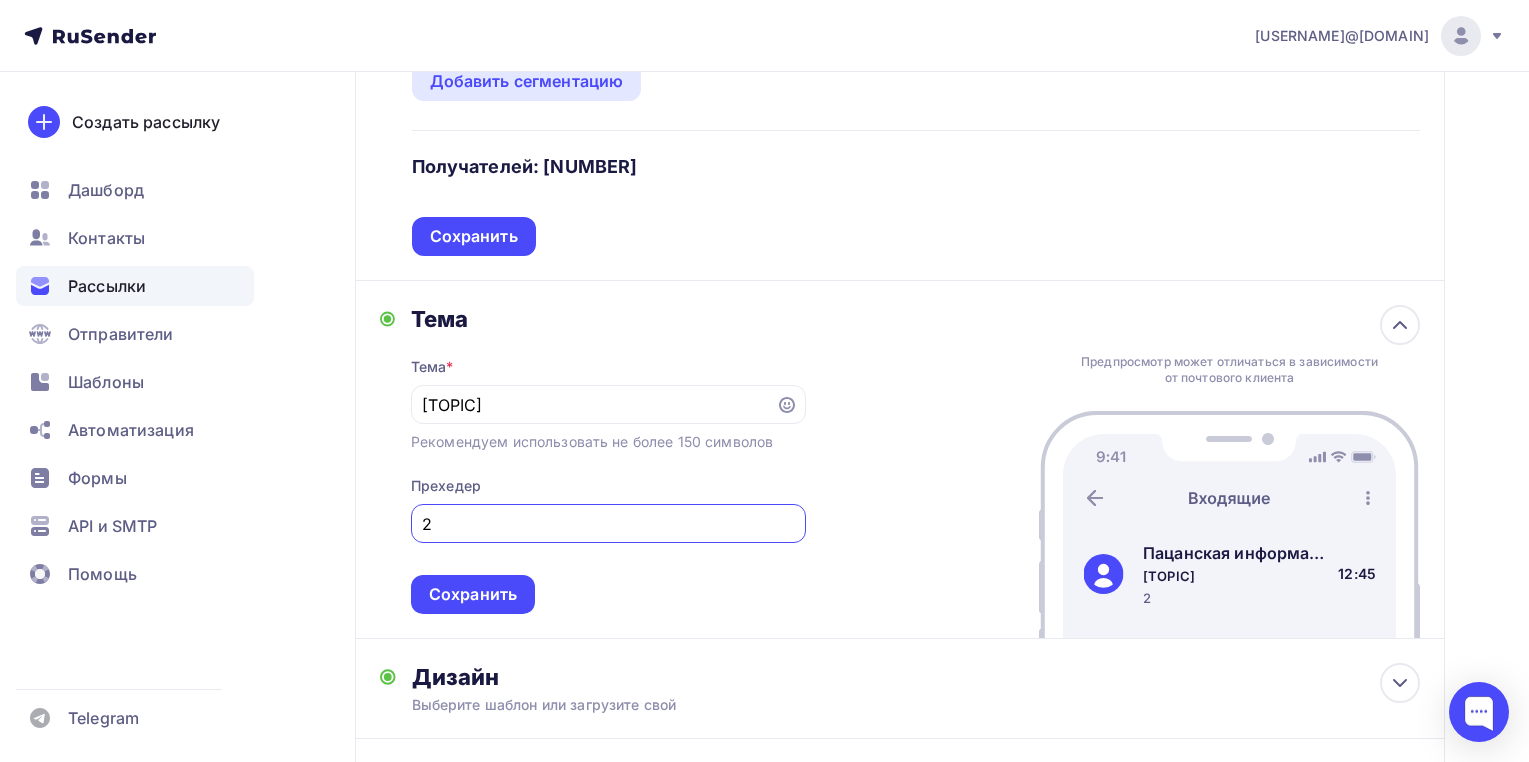 click on "2" at bounding box center (608, 524) 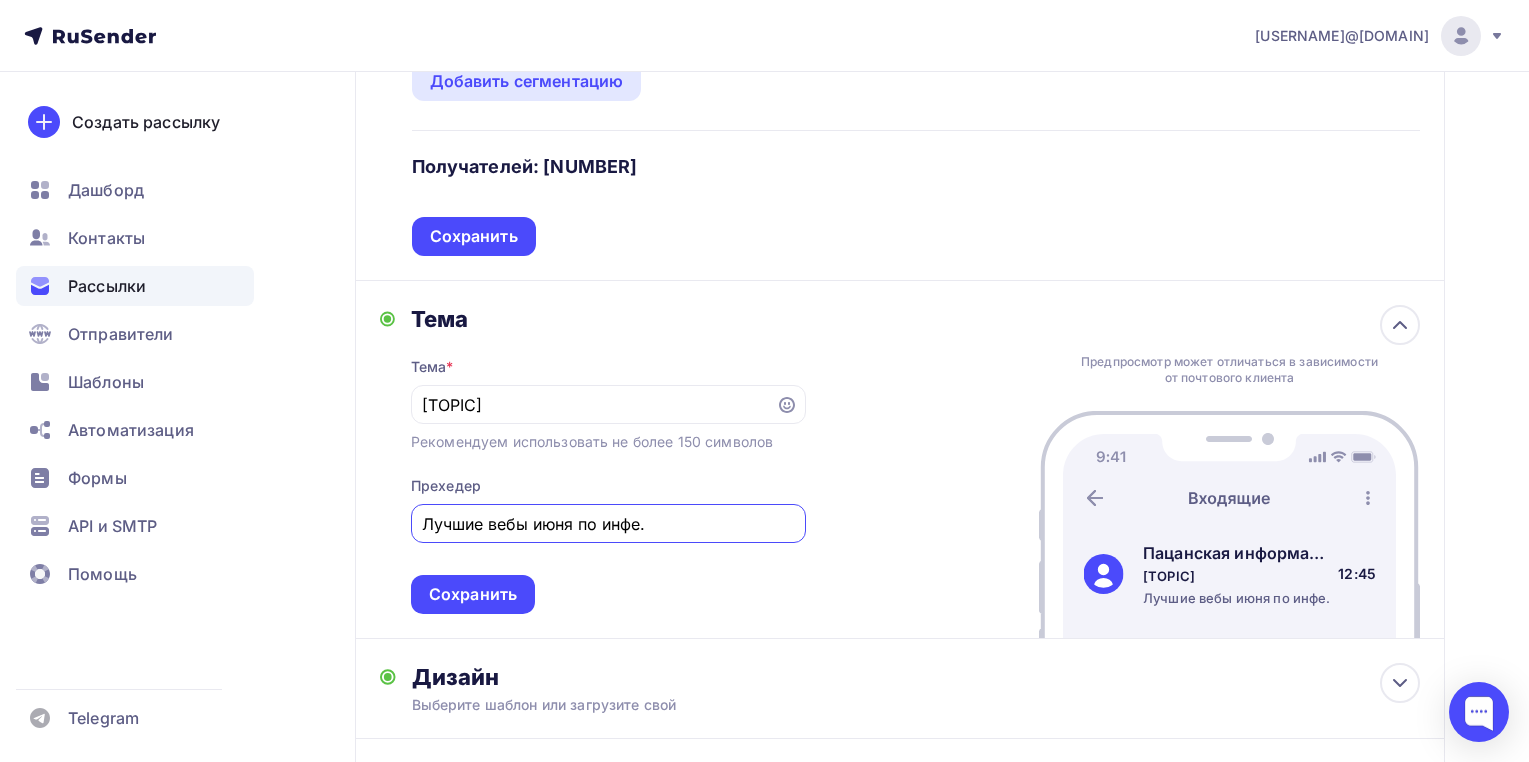 drag, startPoint x: 656, startPoint y: 526, endPoint x: 490, endPoint y: 532, distance: 166.1084 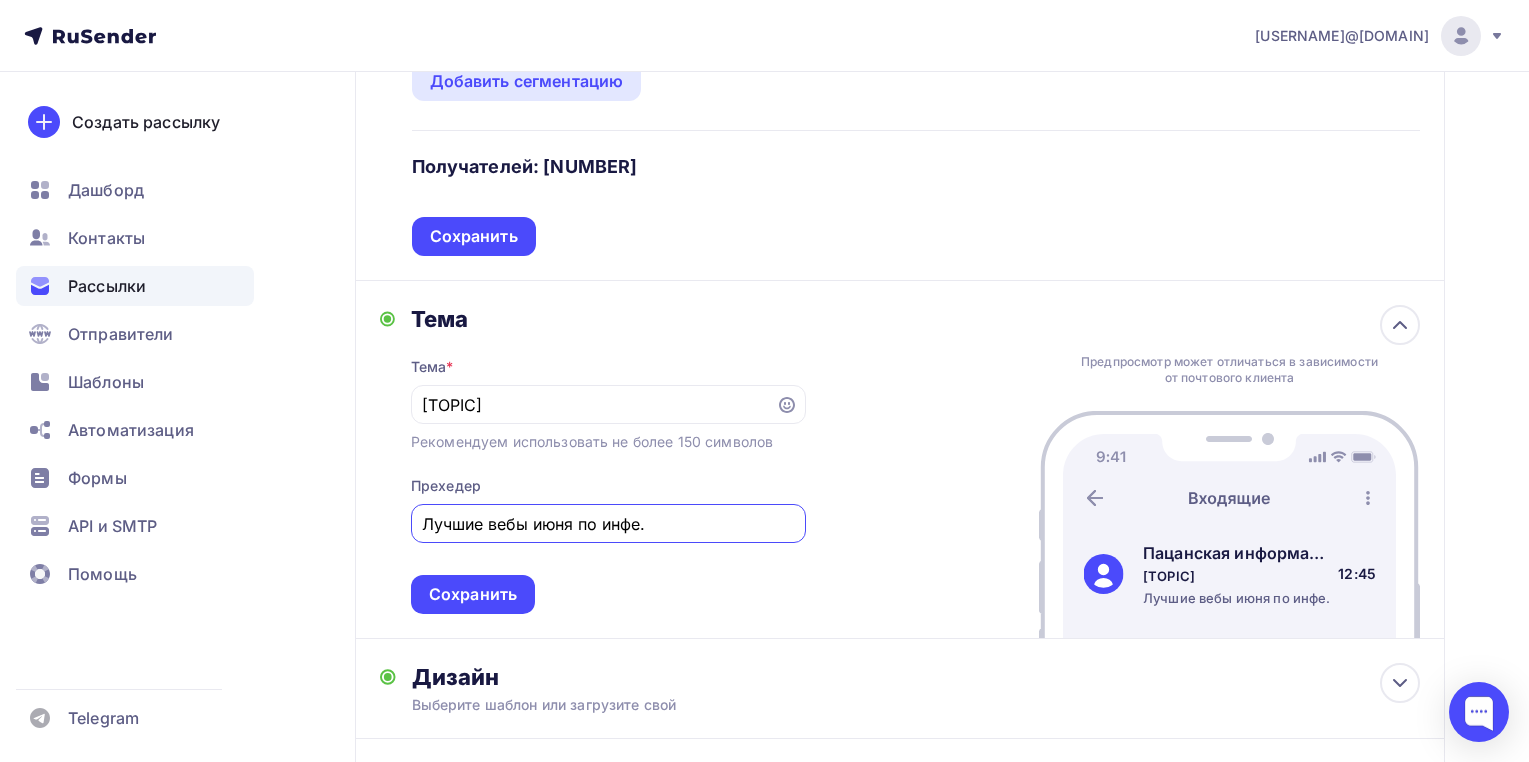 click on "Лучшие вебы июня по инфе." at bounding box center (608, 524) 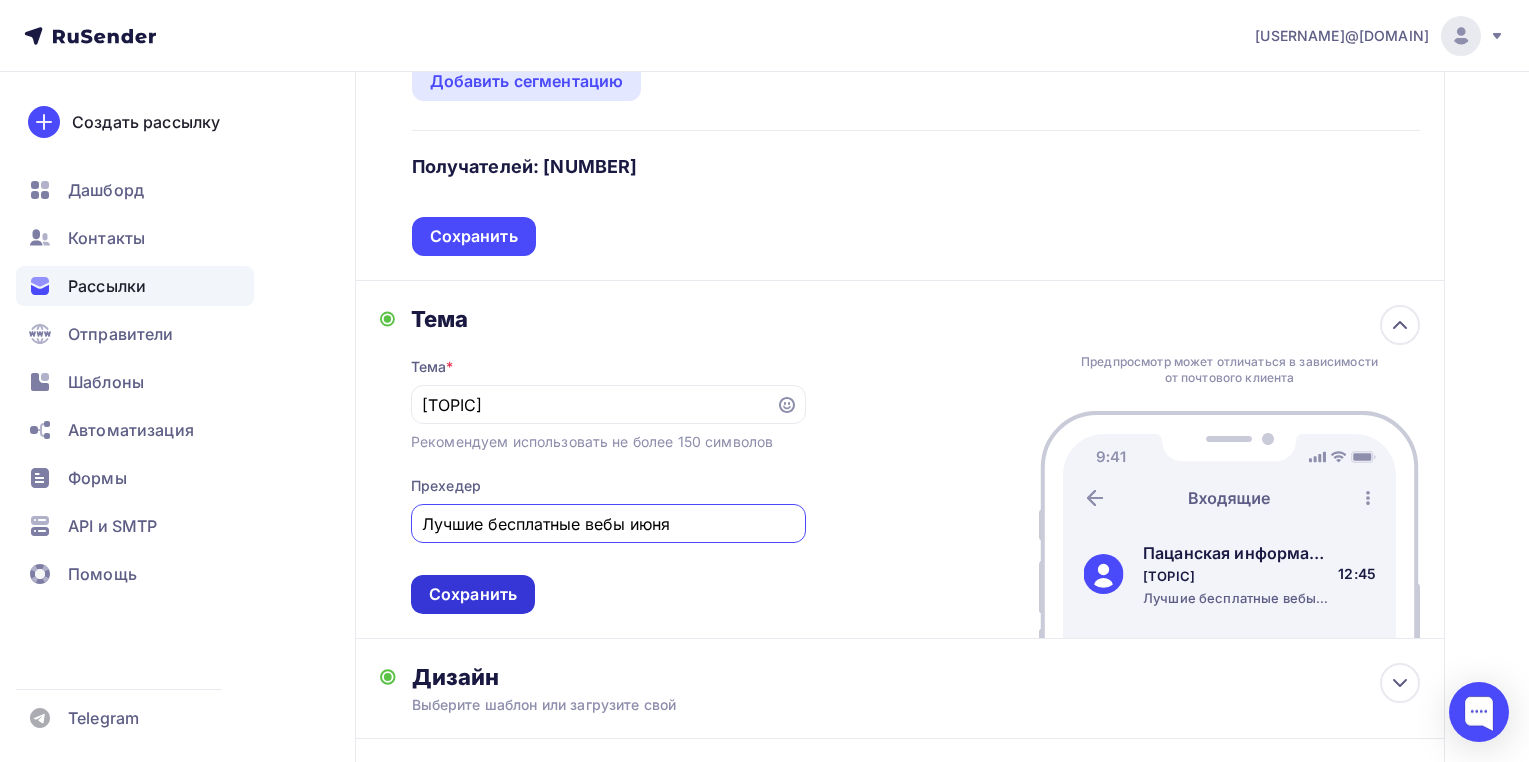 type on "Лучшие бесплатные вебы июня" 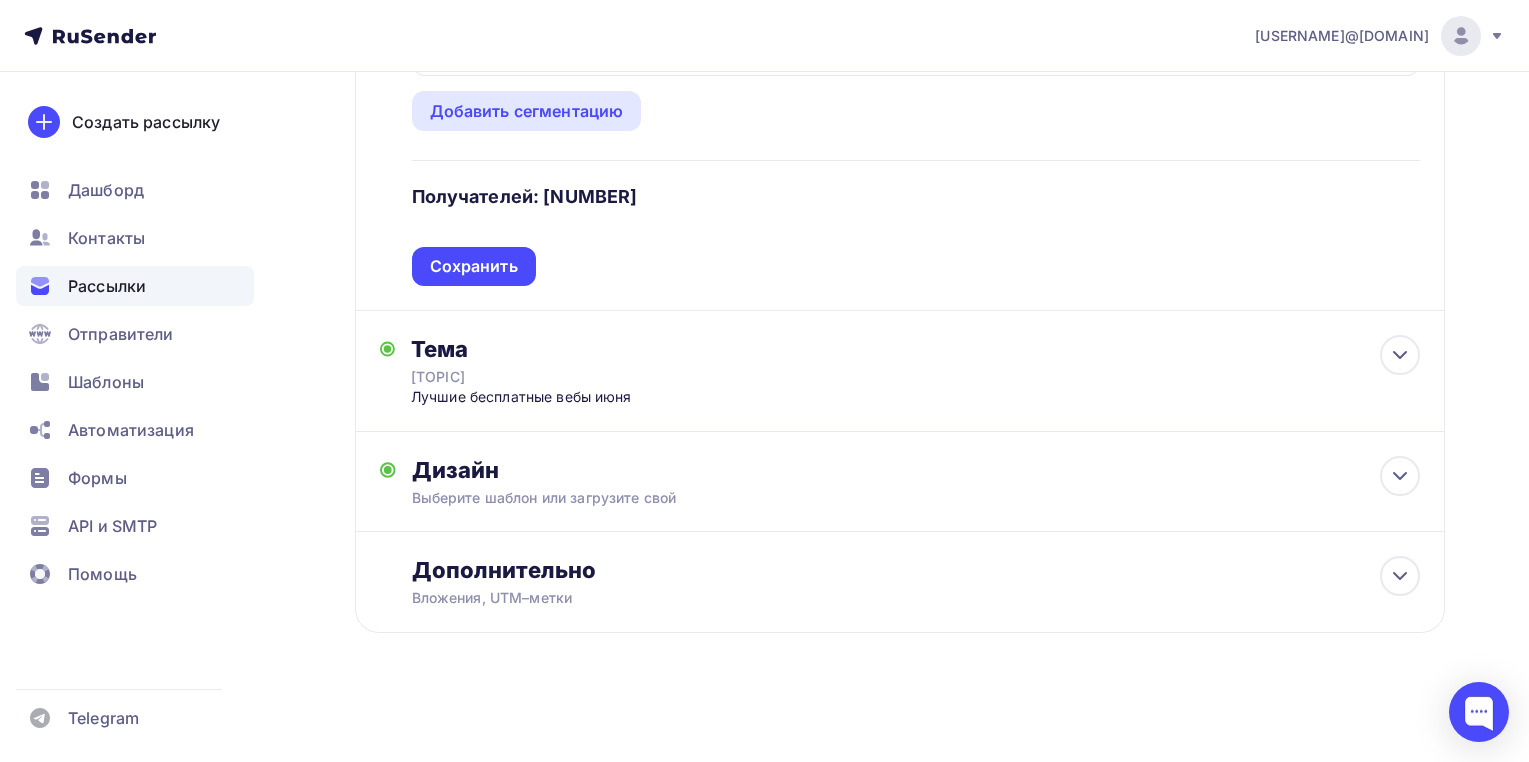 scroll, scrollTop: 0, scrollLeft: 0, axis: both 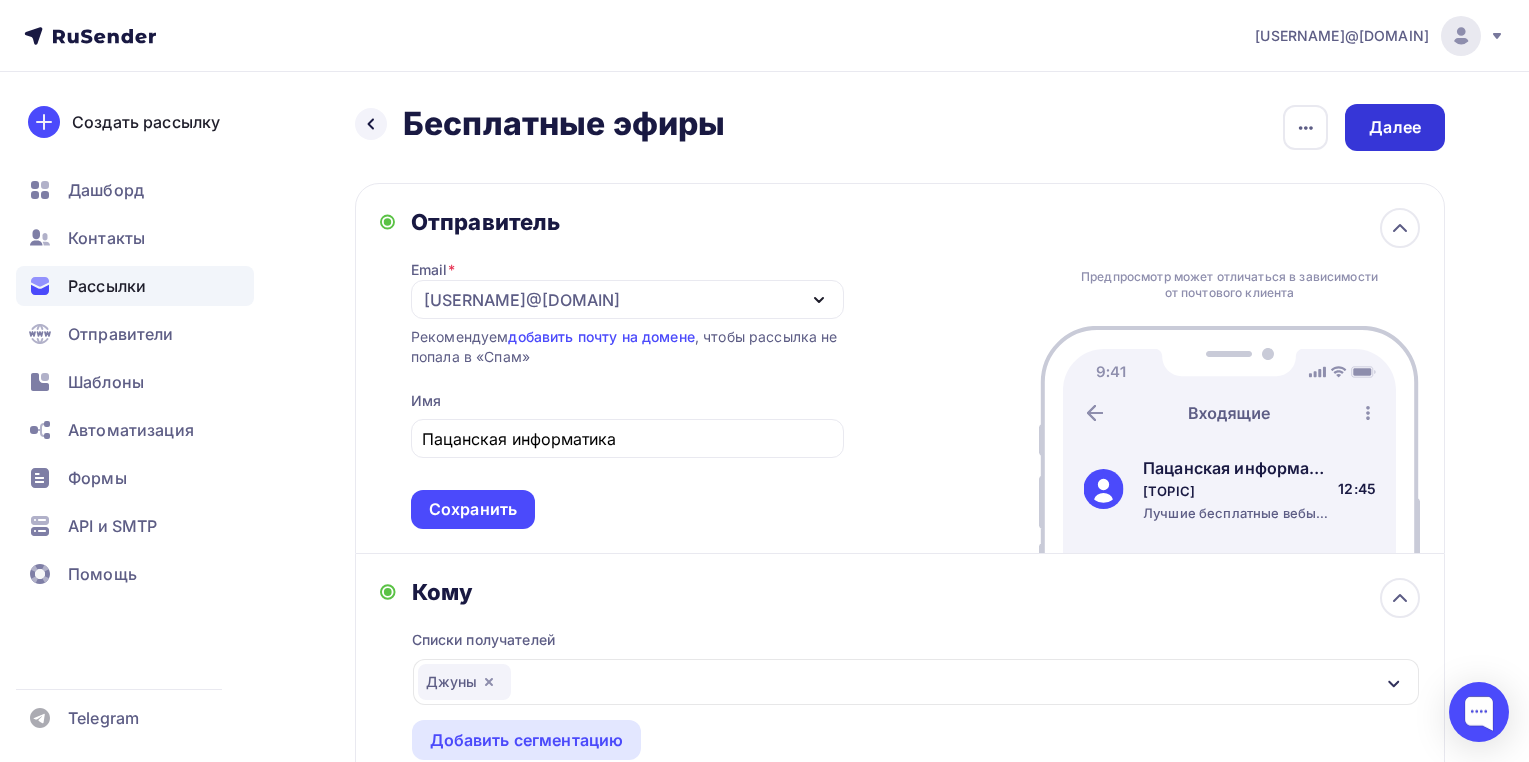 click on "Далее" at bounding box center [1395, 127] 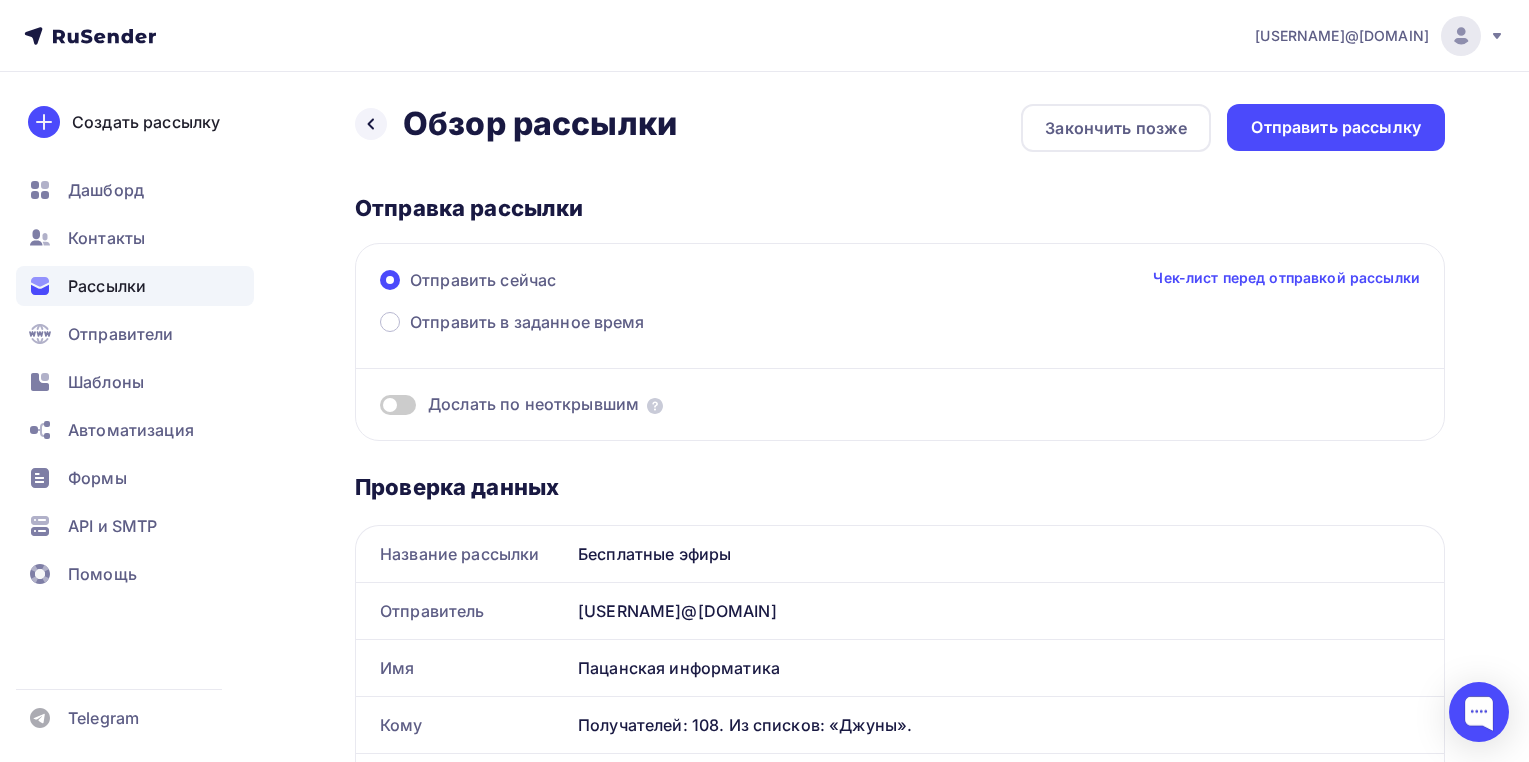 scroll, scrollTop: 0, scrollLeft: 0, axis: both 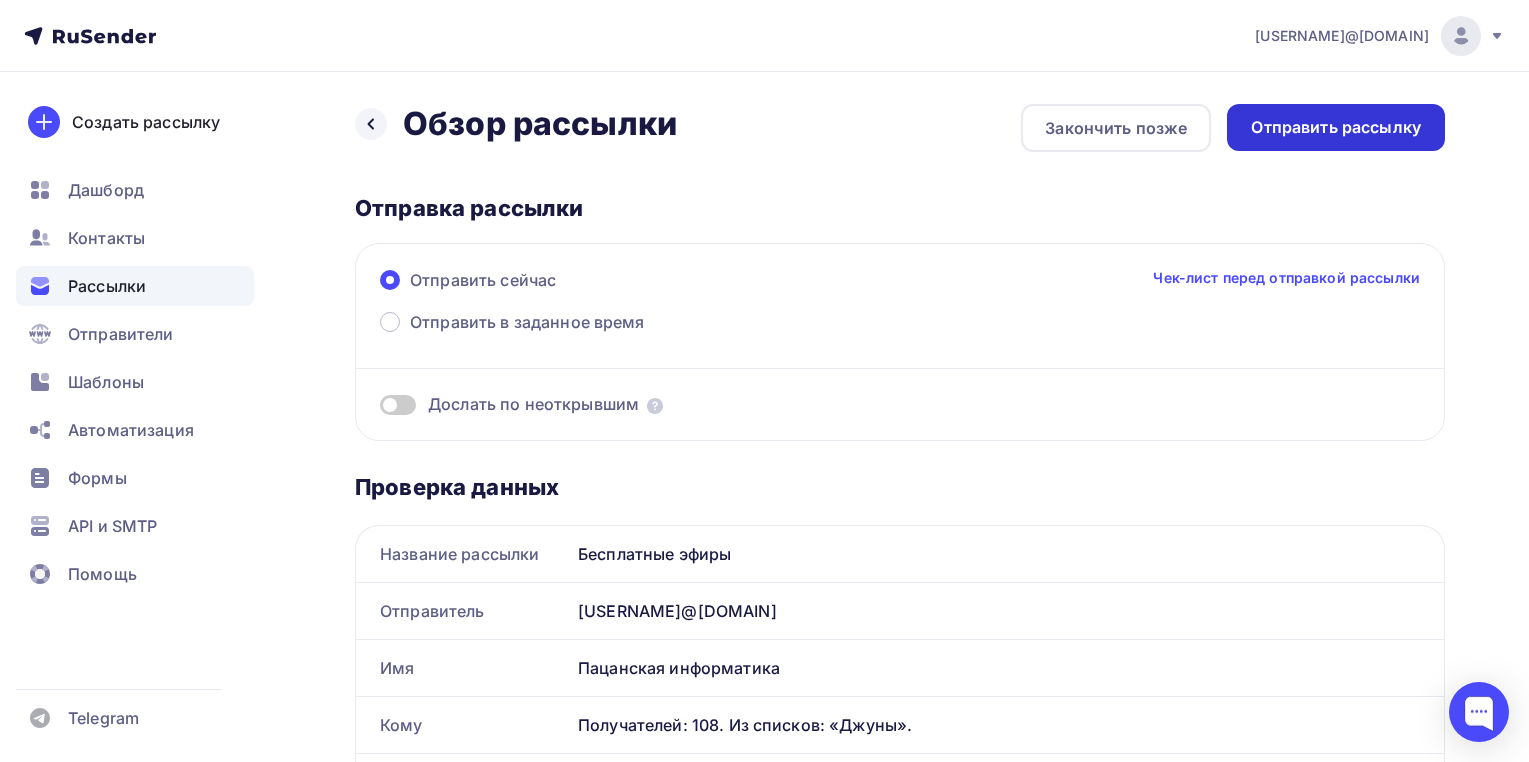 click on "Отправить рассылку" at bounding box center (1336, 127) 